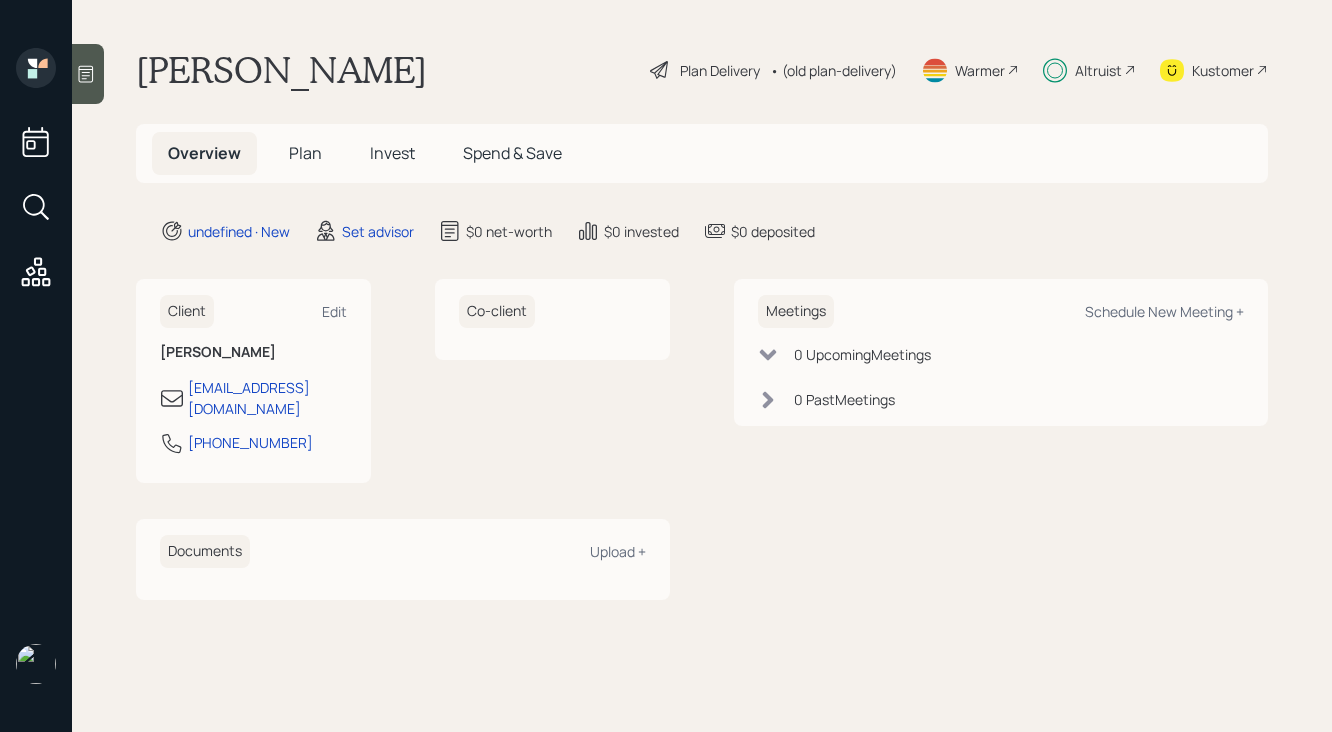scroll, scrollTop: 0, scrollLeft: 0, axis: both 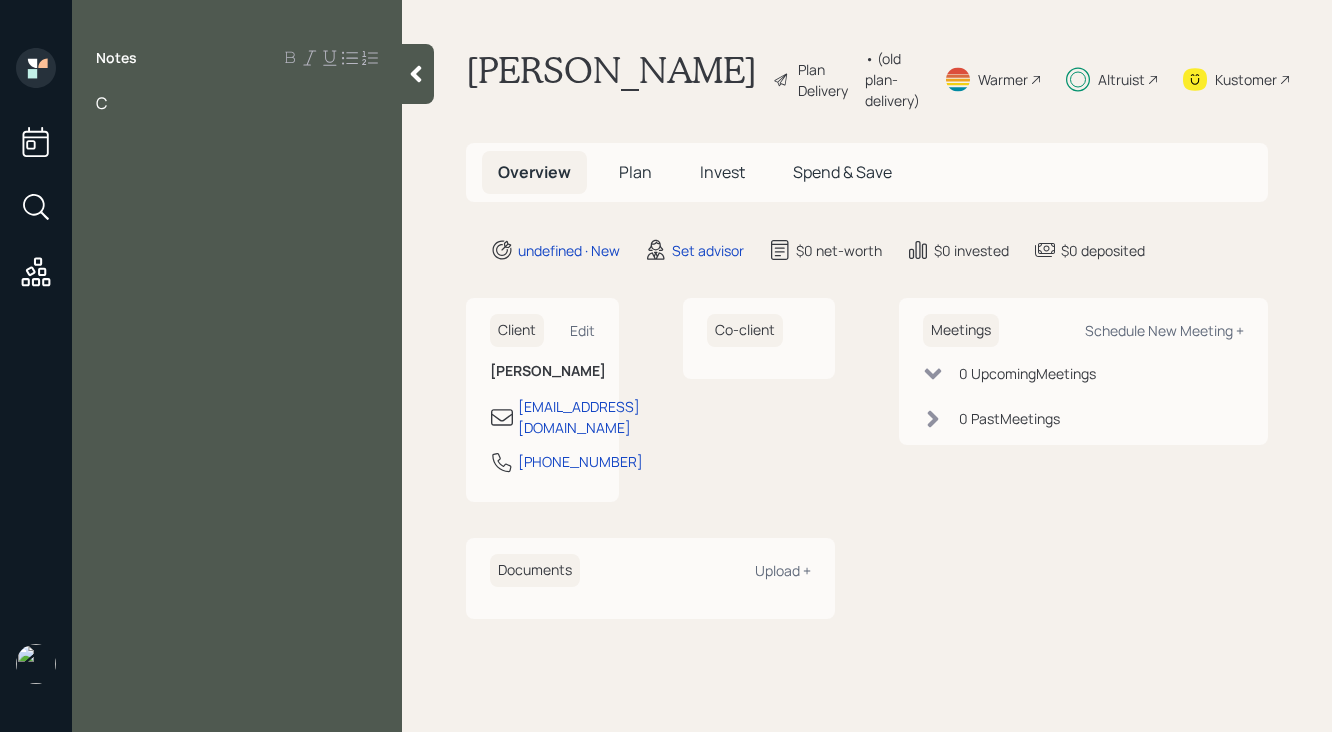 type 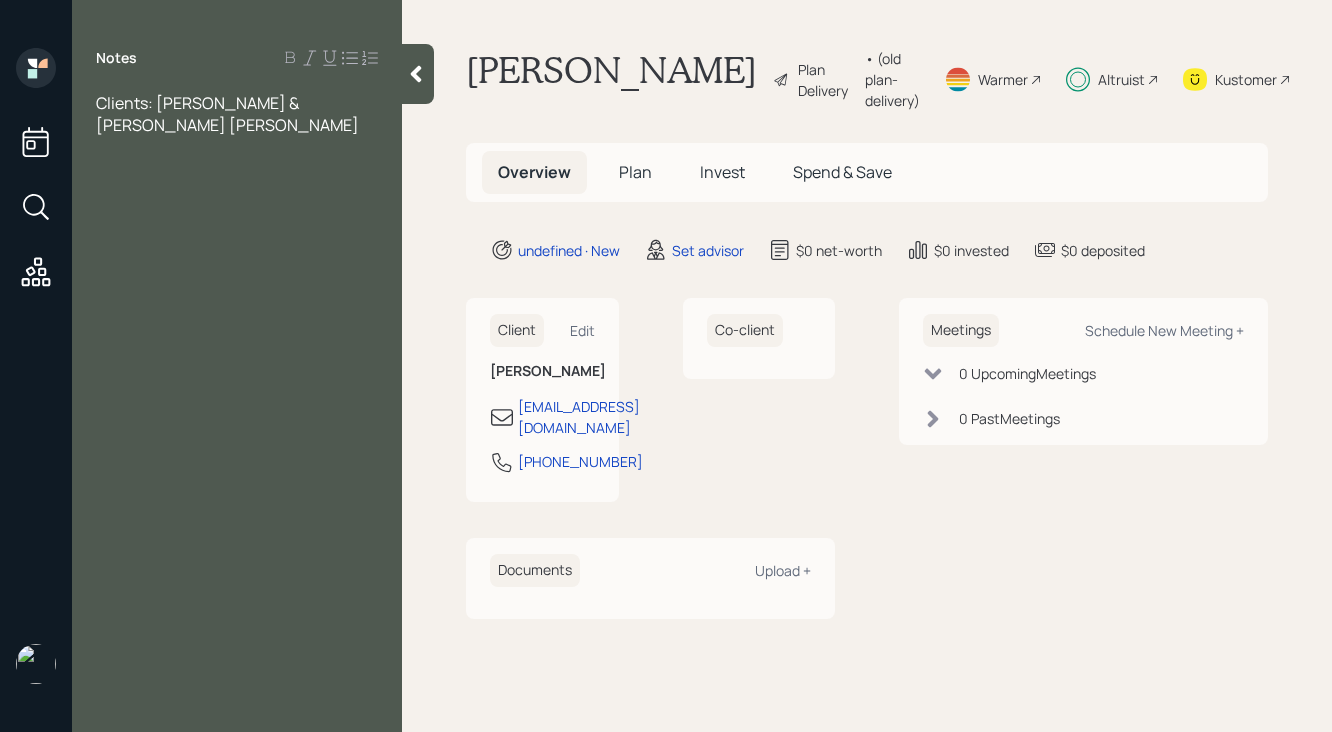 click on "Clients: [PERSON_NAME] & [PERSON_NAME] [PERSON_NAME]" at bounding box center [227, 114] 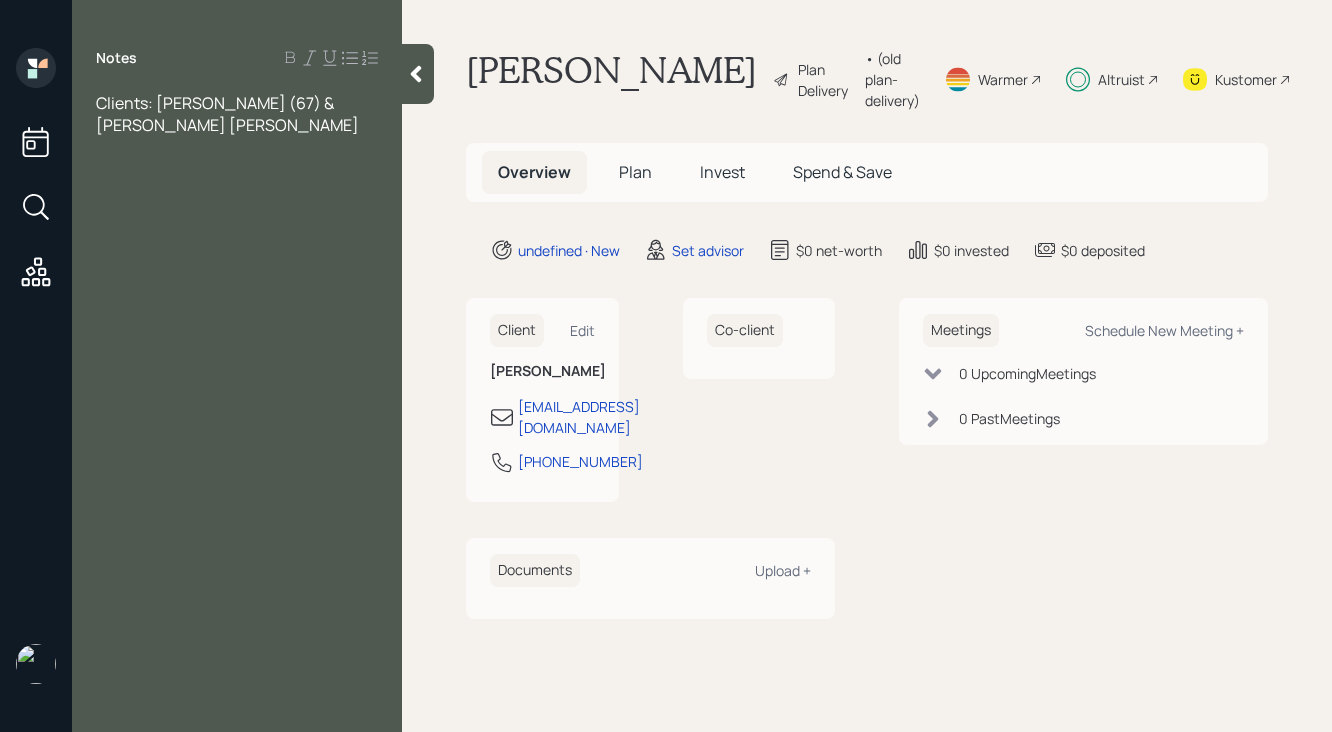 click on "Clients: [PERSON_NAME] (67) & [PERSON_NAME] [PERSON_NAME]" at bounding box center [237, 114] 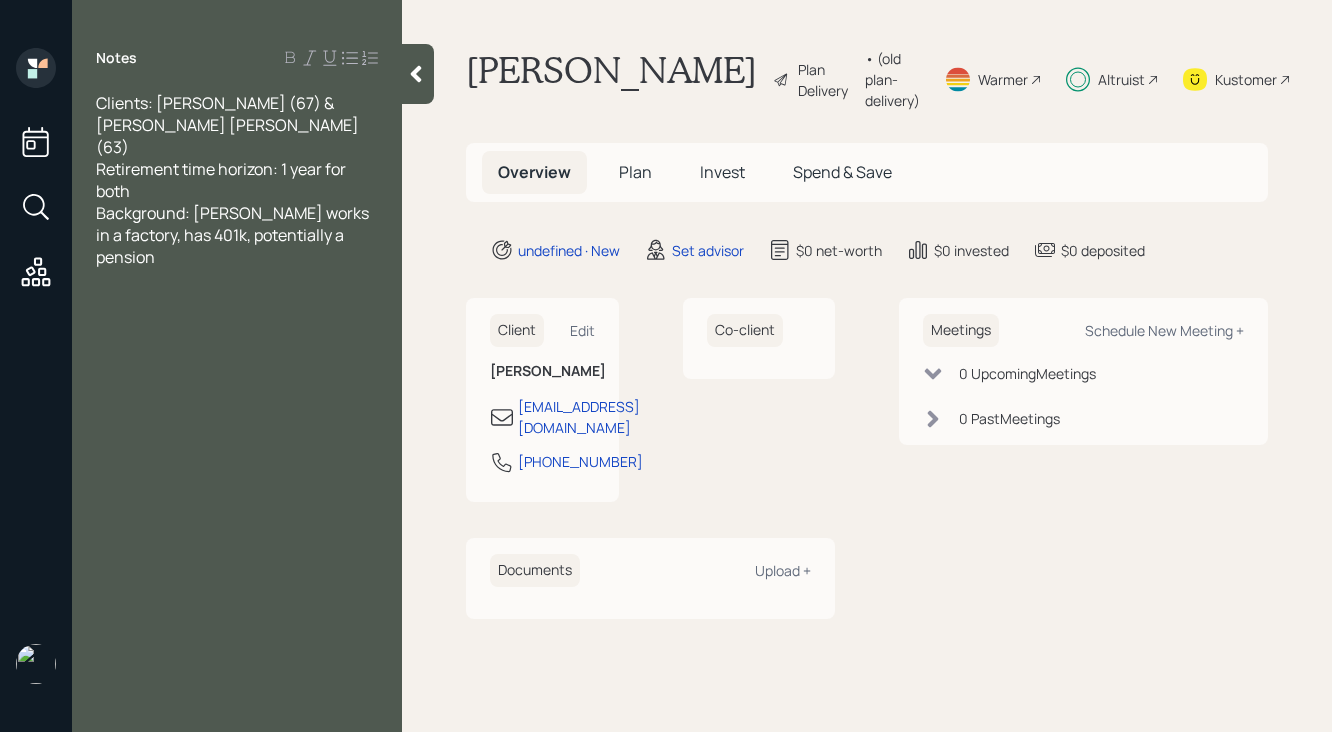 click on "Background: [PERSON_NAME] works in a factory, has 401k, potentially a pension" at bounding box center [234, 235] 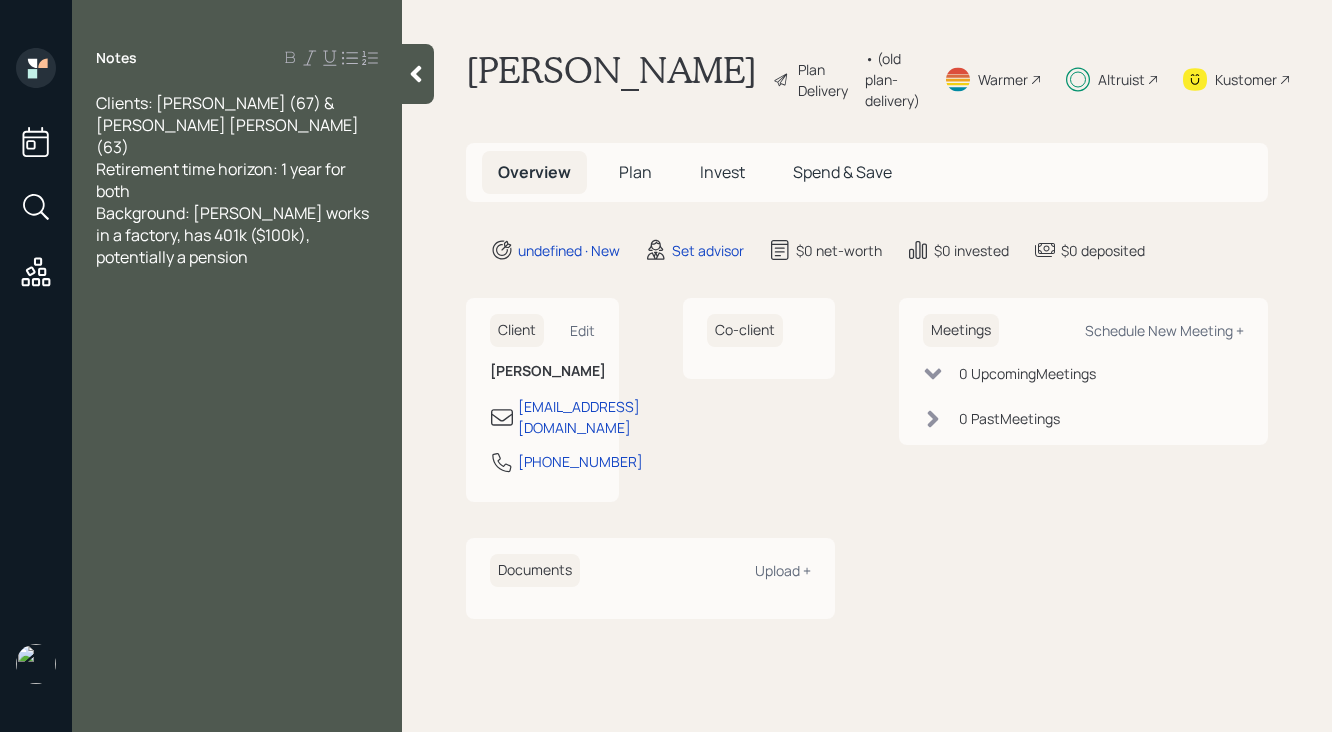 click on "Background: [PERSON_NAME] works in a factory, has 401k ($100k), potentially a pension" at bounding box center [237, 235] 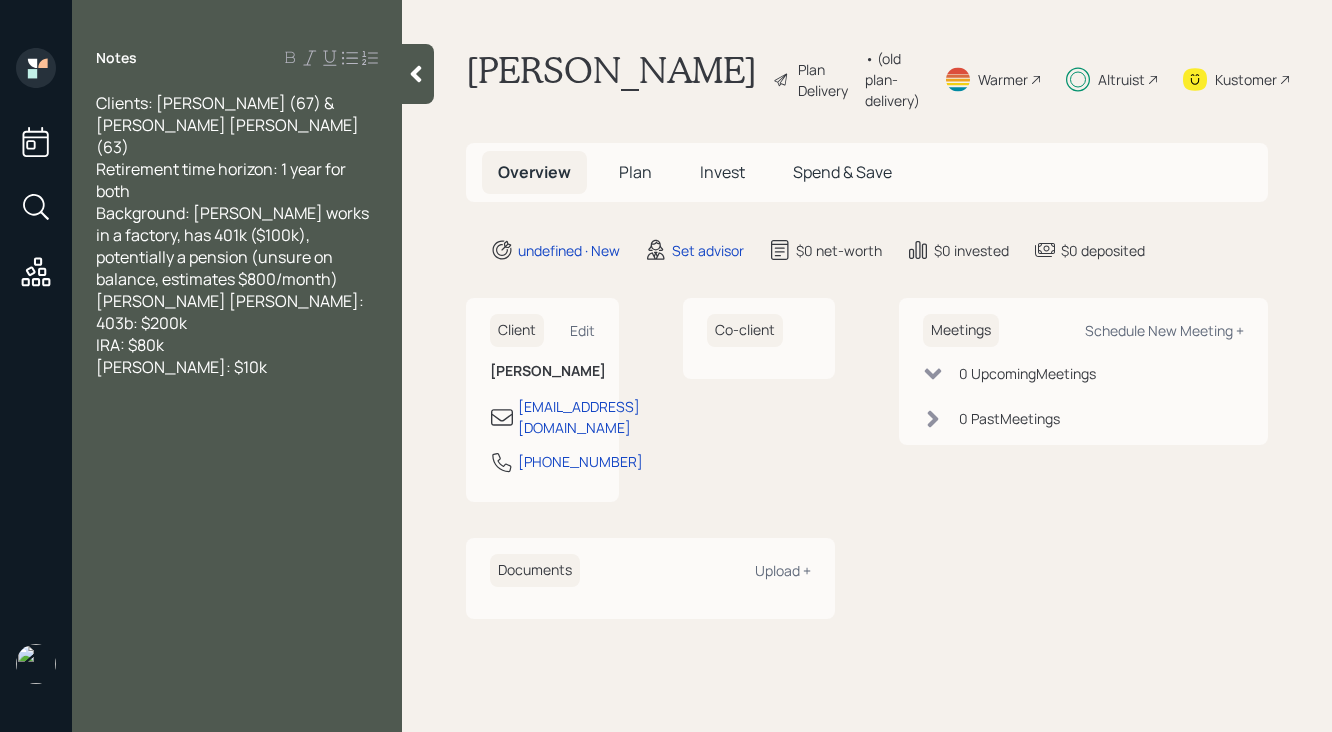 click on "Background: [PERSON_NAME] works in a factory, has 401k ($100k), potentially a pension (unsure on balance, estimates $800/month)" at bounding box center (234, 246) 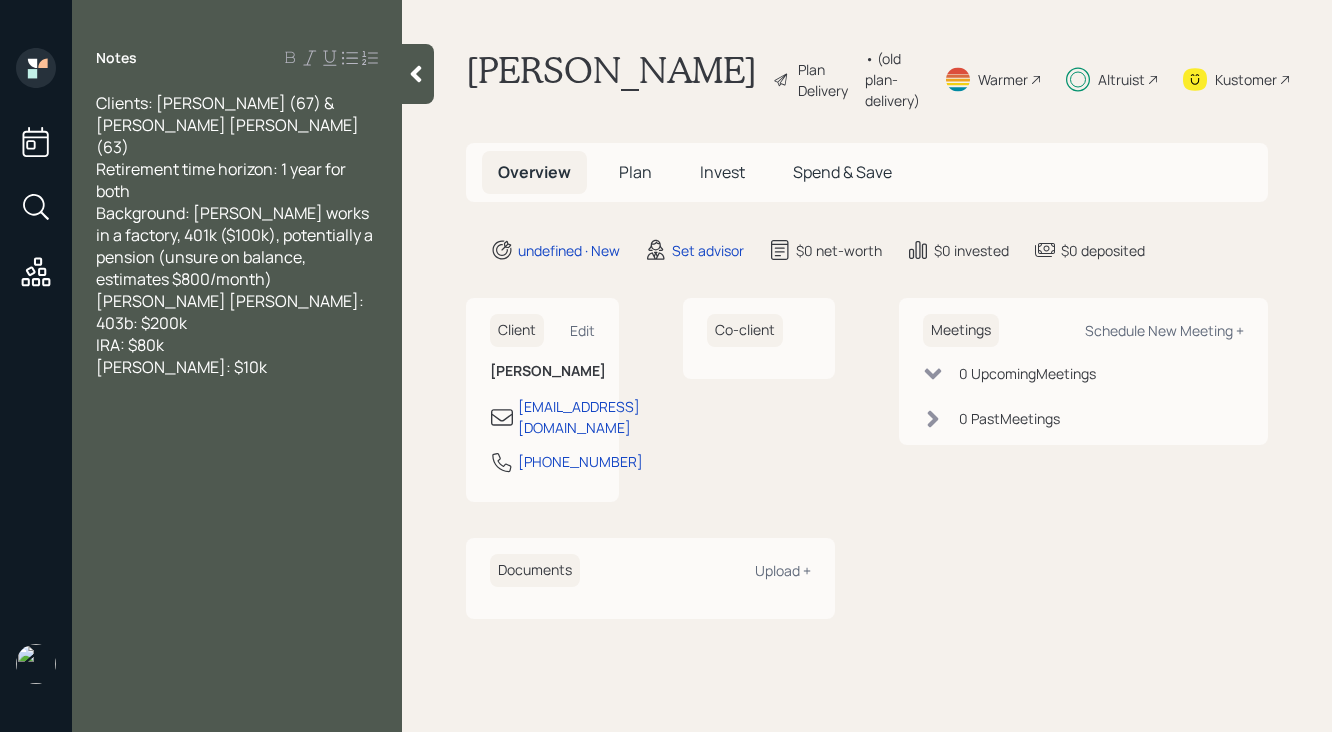 click on "Background: [PERSON_NAME] works in a factory, 401k ($100k), potentially a pension (unsure on balance, estimates $800/month)" at bounding box center (236, 246) 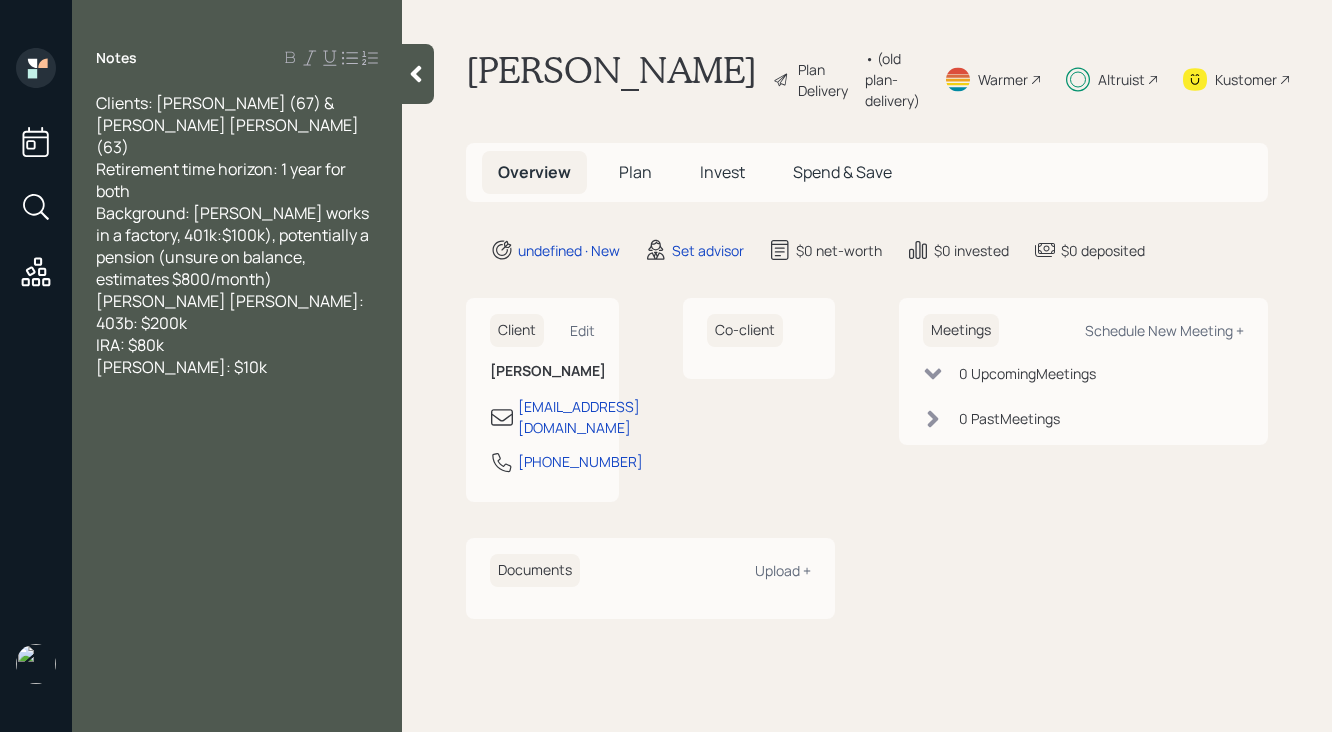 drag, startPoint x: 232, startPoint y: 320, endPoint x: 233, endPoint y: 335, distance: 15.033297 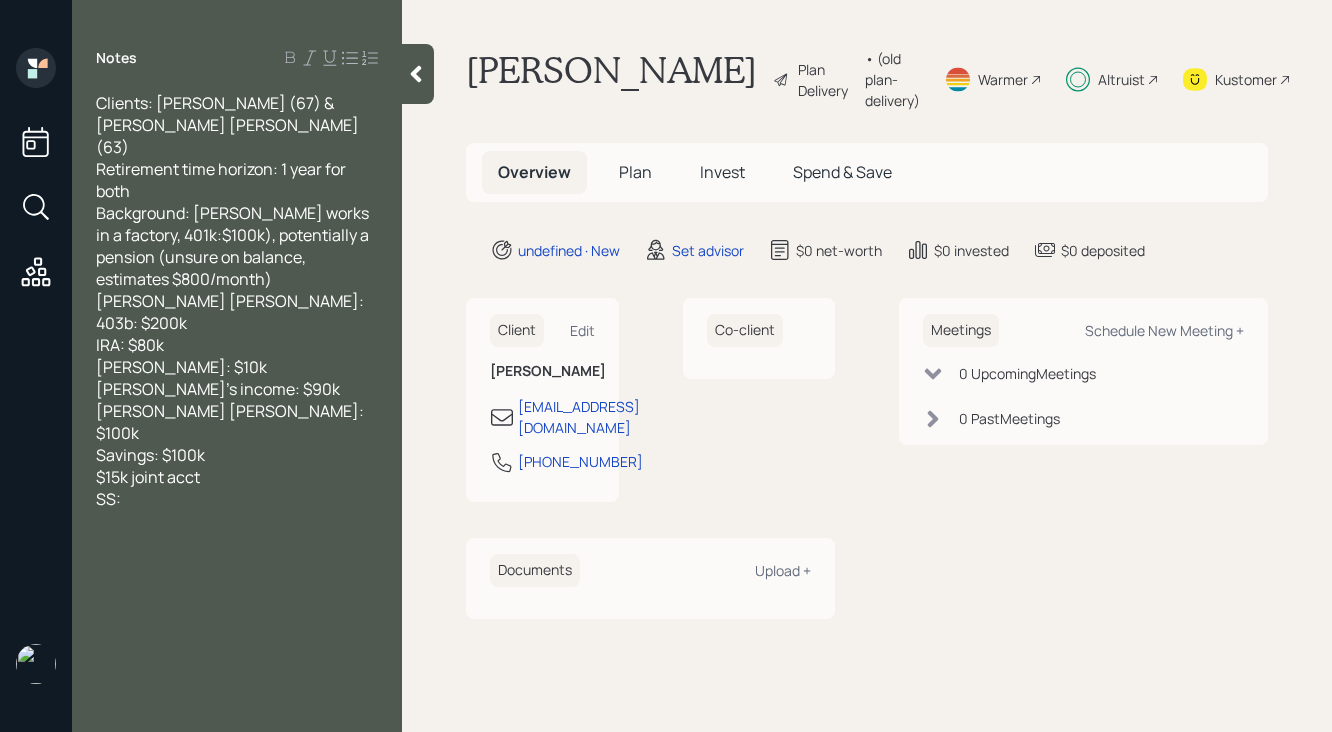 click on "Background: [PERSON_NAME] works in a factory, 401k:$100k), potentially a pension (unsure on balance, estimates $800/month)" at bounding box center [237, 246] 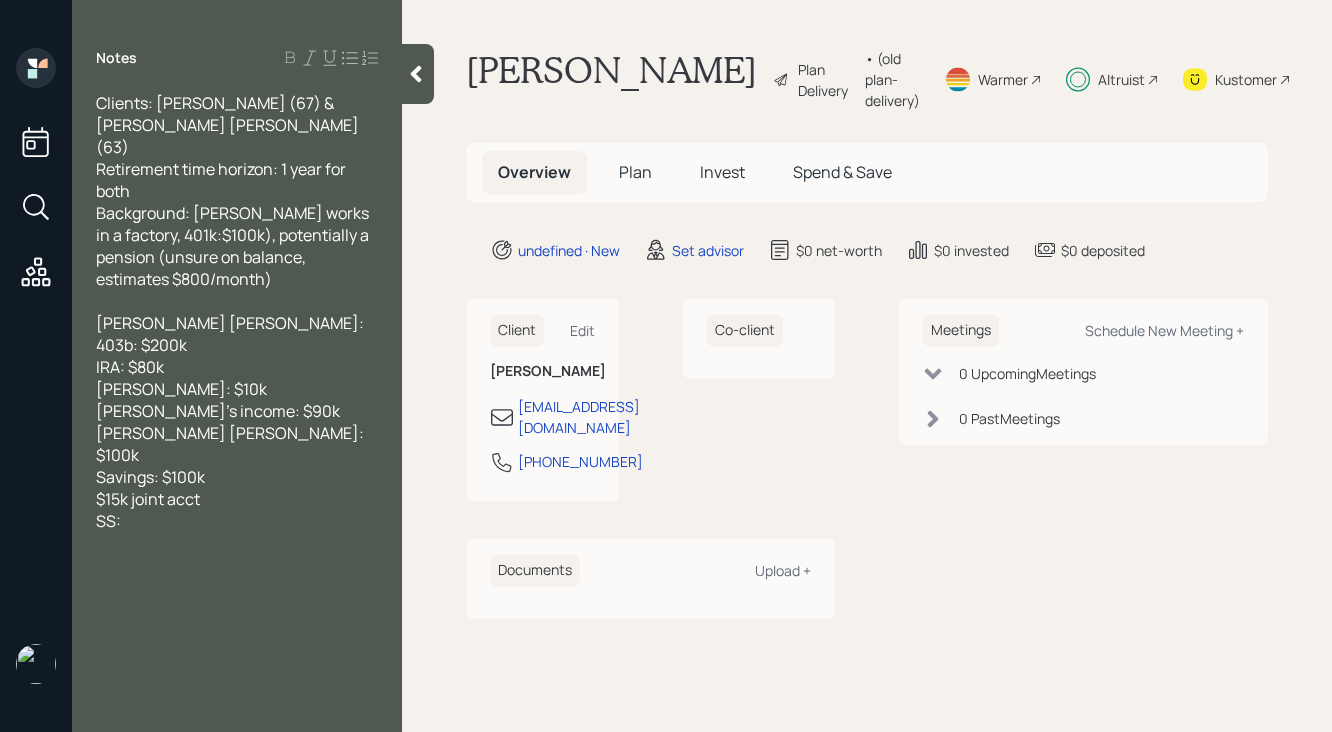 click on "SS:" at bounding box center [237, 521] 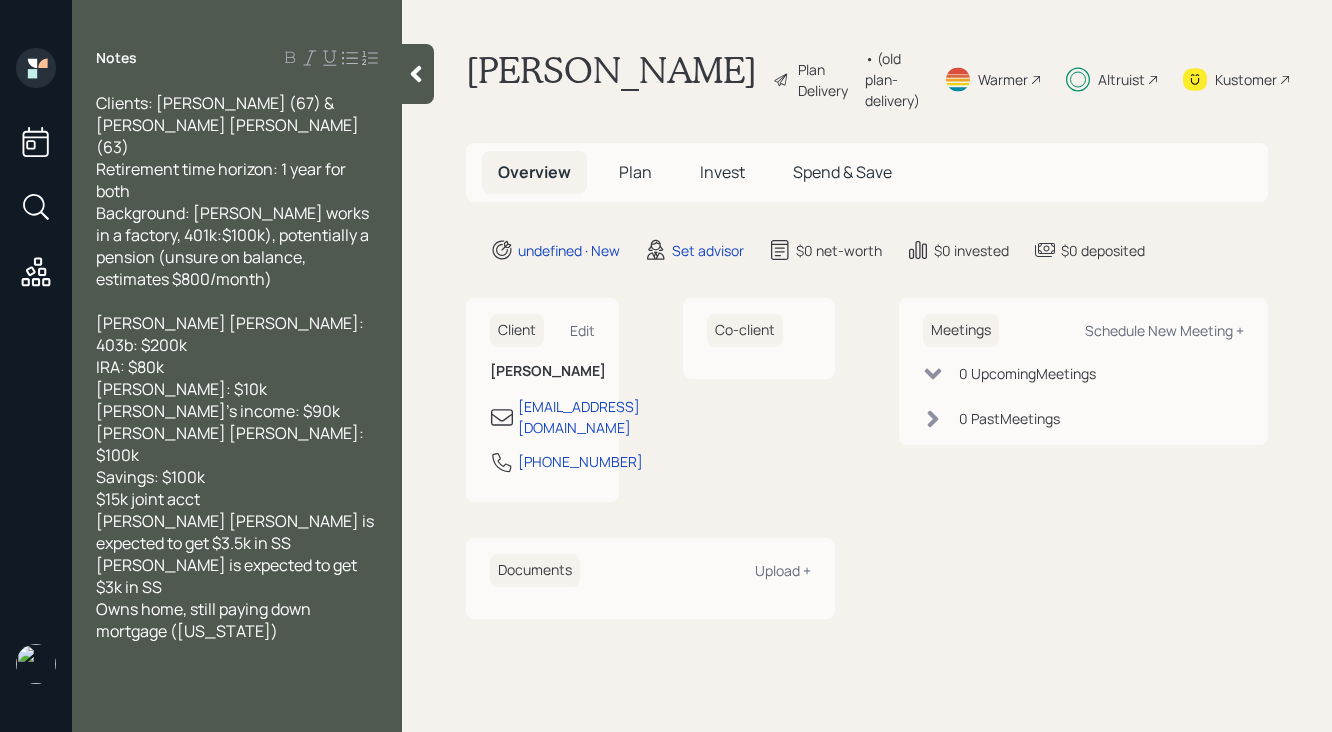 click on "Owns home, still paying down mortgage ([US_STATE])" at bounding box center [205, 620] 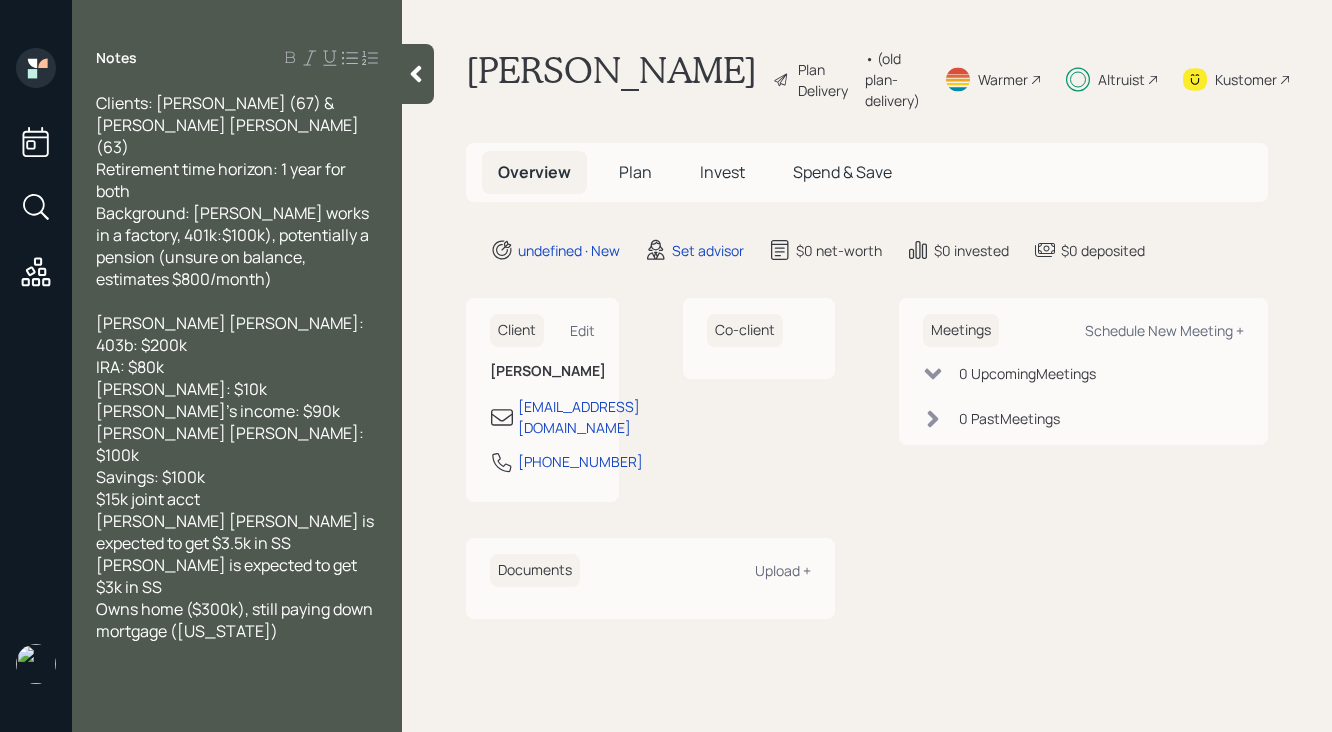click on "Owns home ($300k), still paying down mortgage ([US_STATE])" at bounding box center (237, 620) 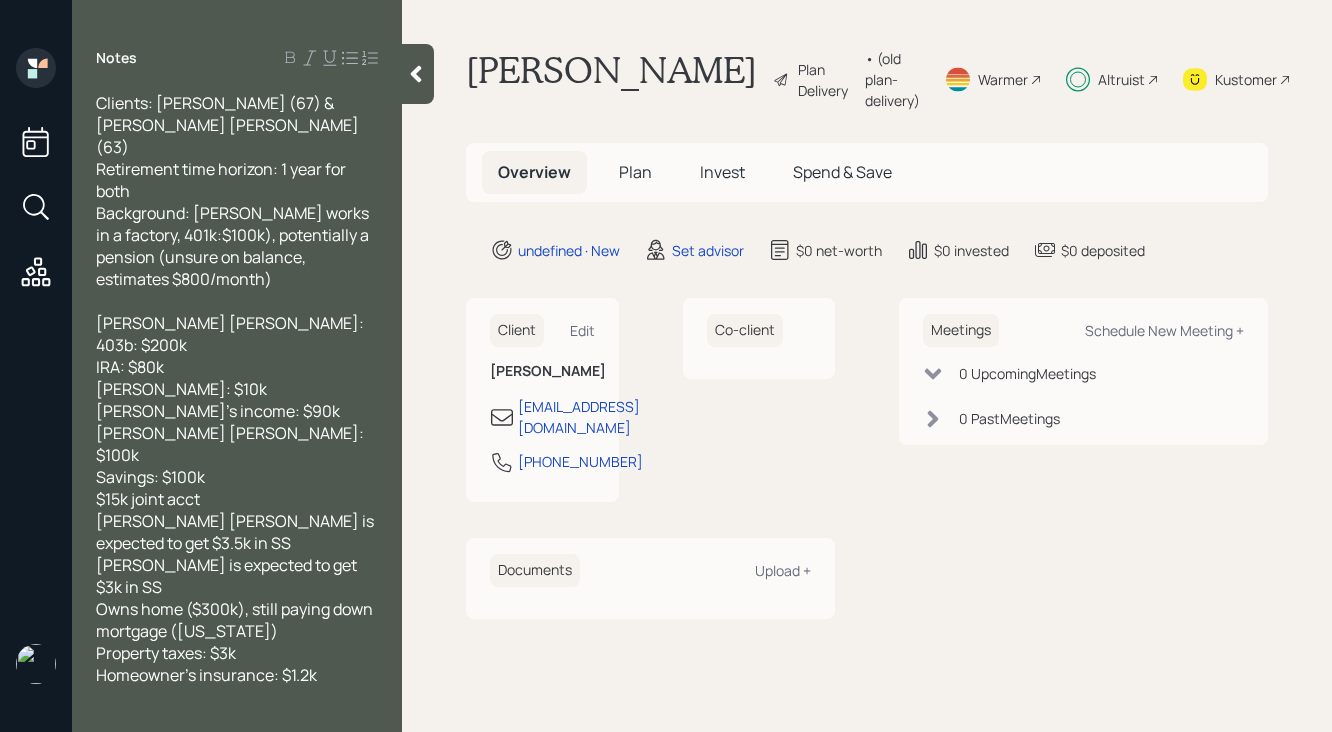 click on "Owns home ($300k), still paying down mortgage ([US_STATE])" at bounding box center (236, 620) 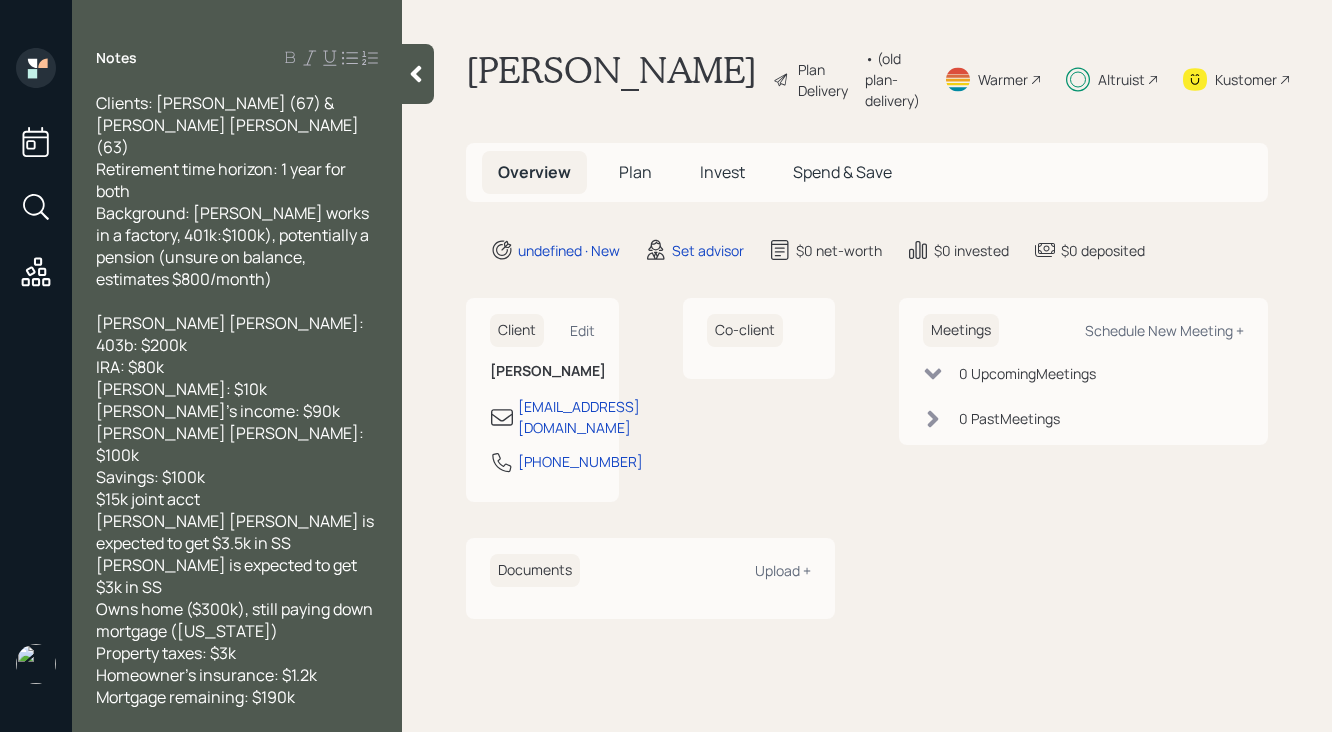 click on "Monthly house payment including escrow: $1.6k" at bounding box center (222, 730) 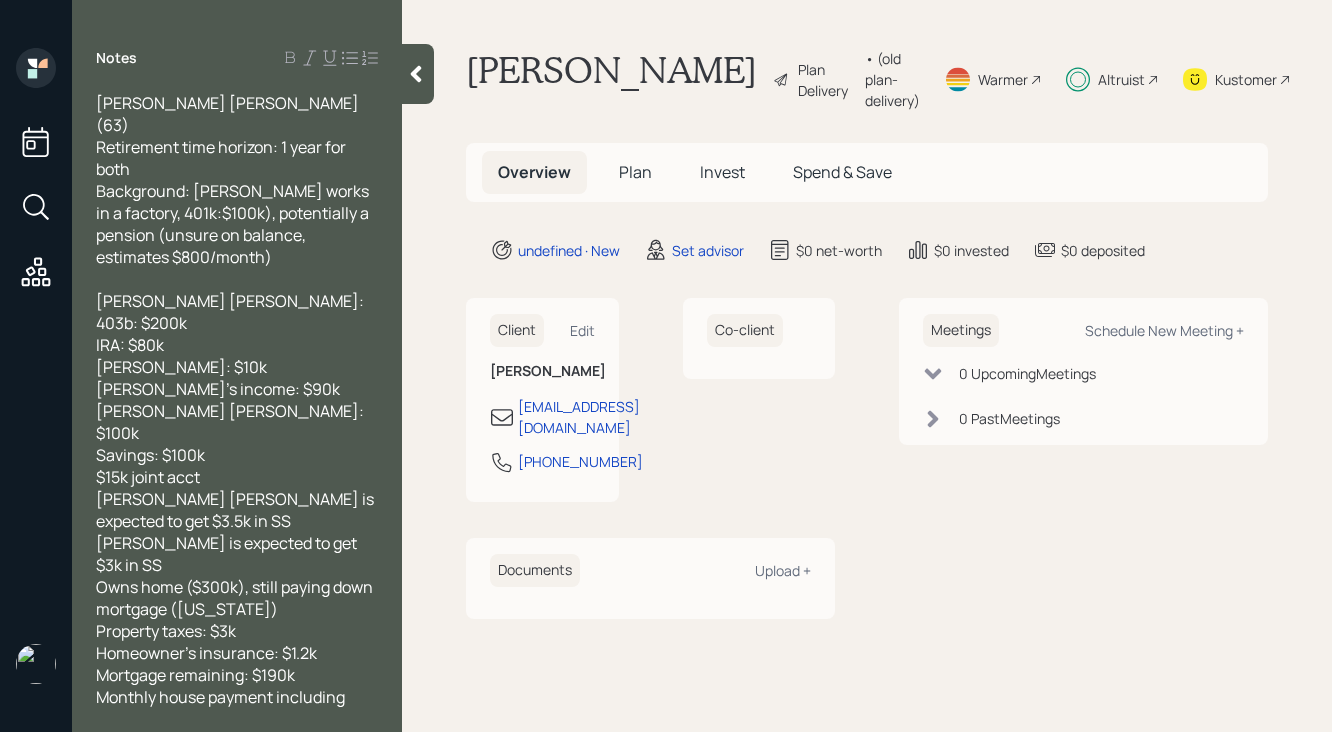click on "Monthly house payment including escrow (taxes + insurance, will need to separate taxes and insurance from full amount, only have principla and interest remiaing): $1.6k" at bounding box center (237, 741) 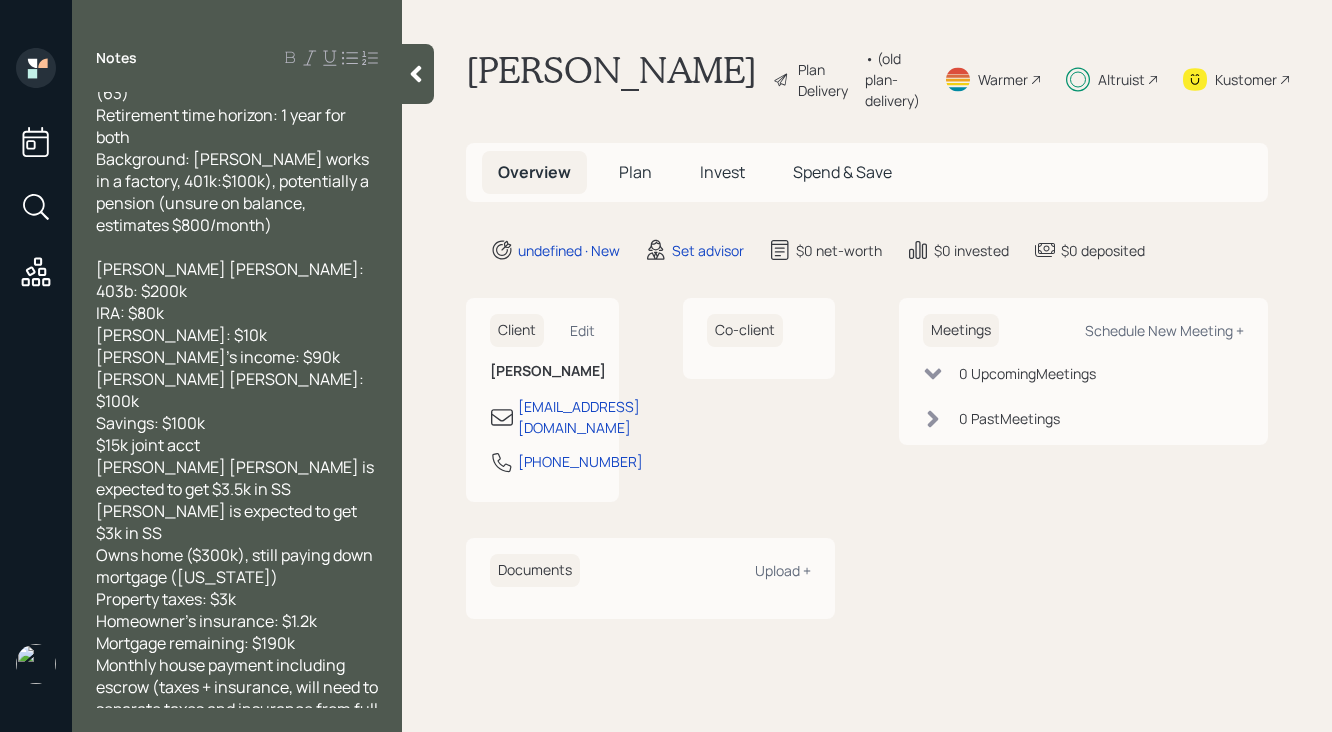 click on "30 year mortgage, 4.5%" at bounding box center [237, 775] 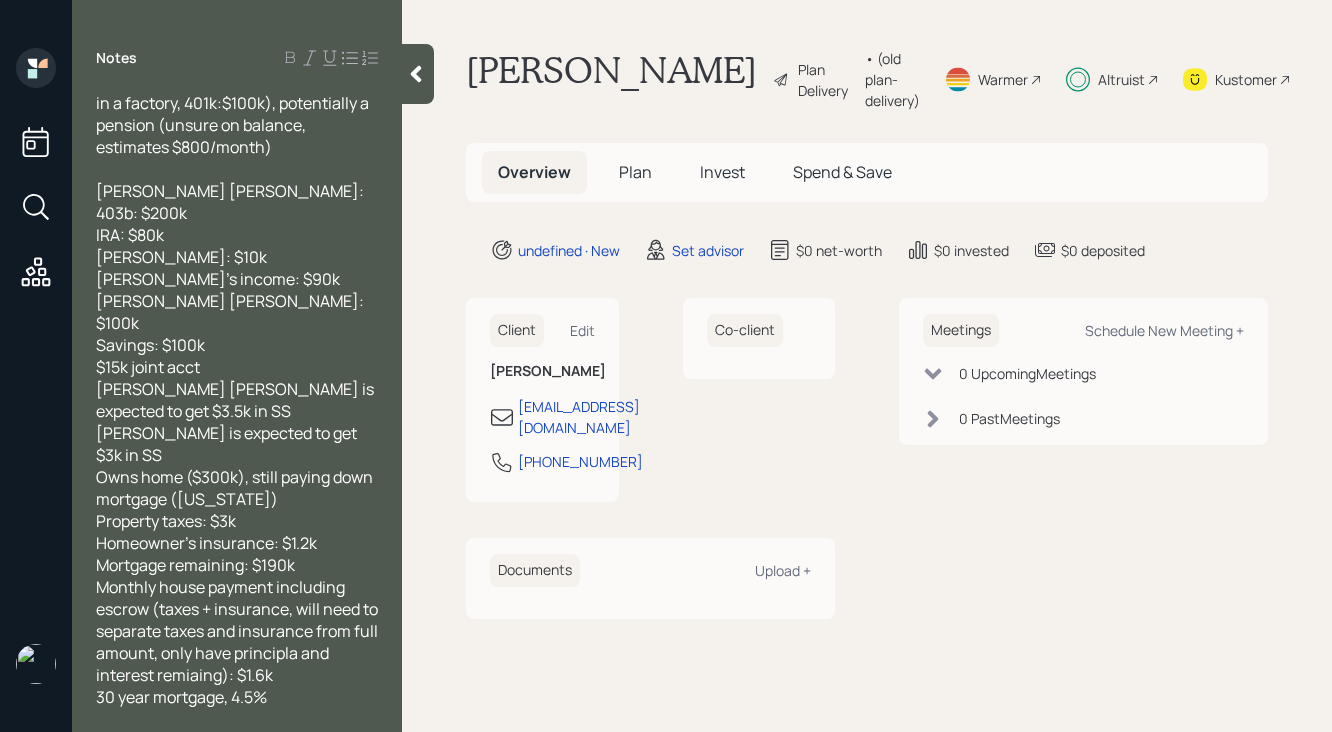 scroll, scrollTop: 164, scrollLeft: 0, axis: vertical 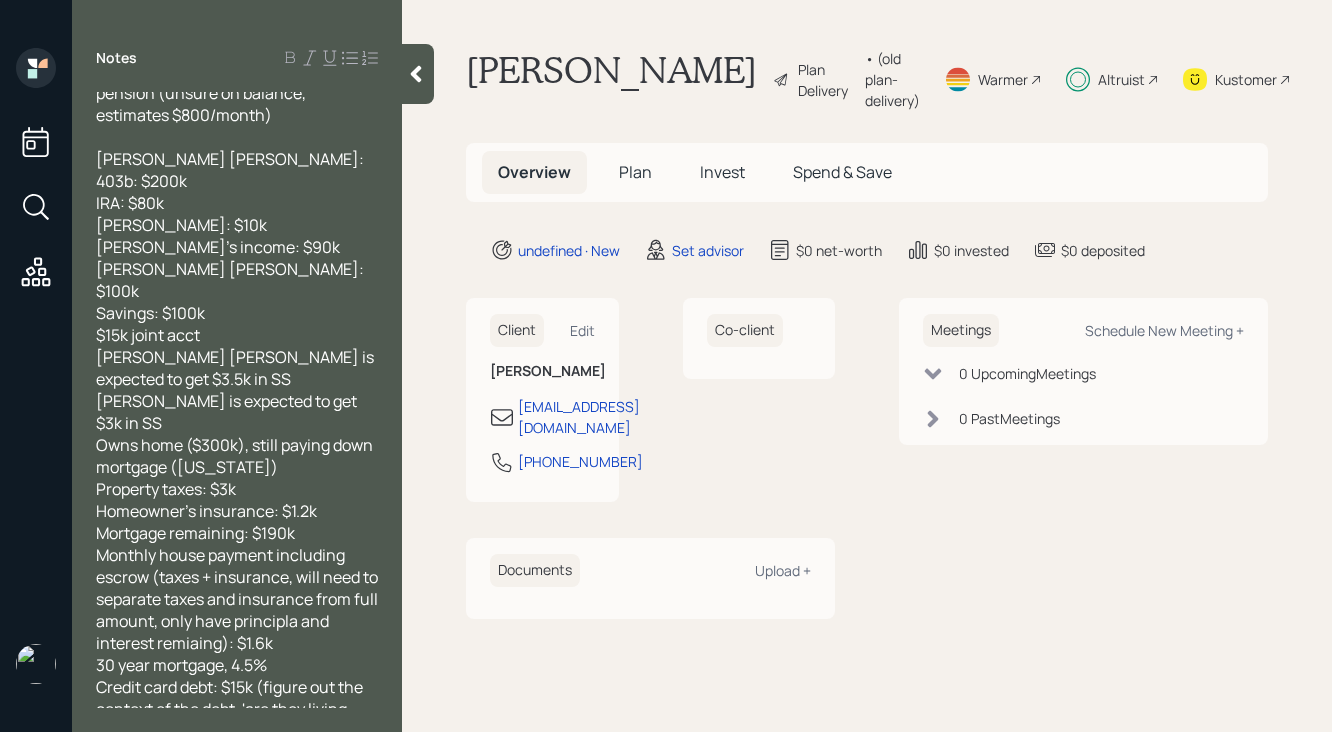 click on "Credit card debt: $15k (figure out the context of the debt, 'are they living above their means, was it an emergency? etc'" at bounding box center [237, 720] 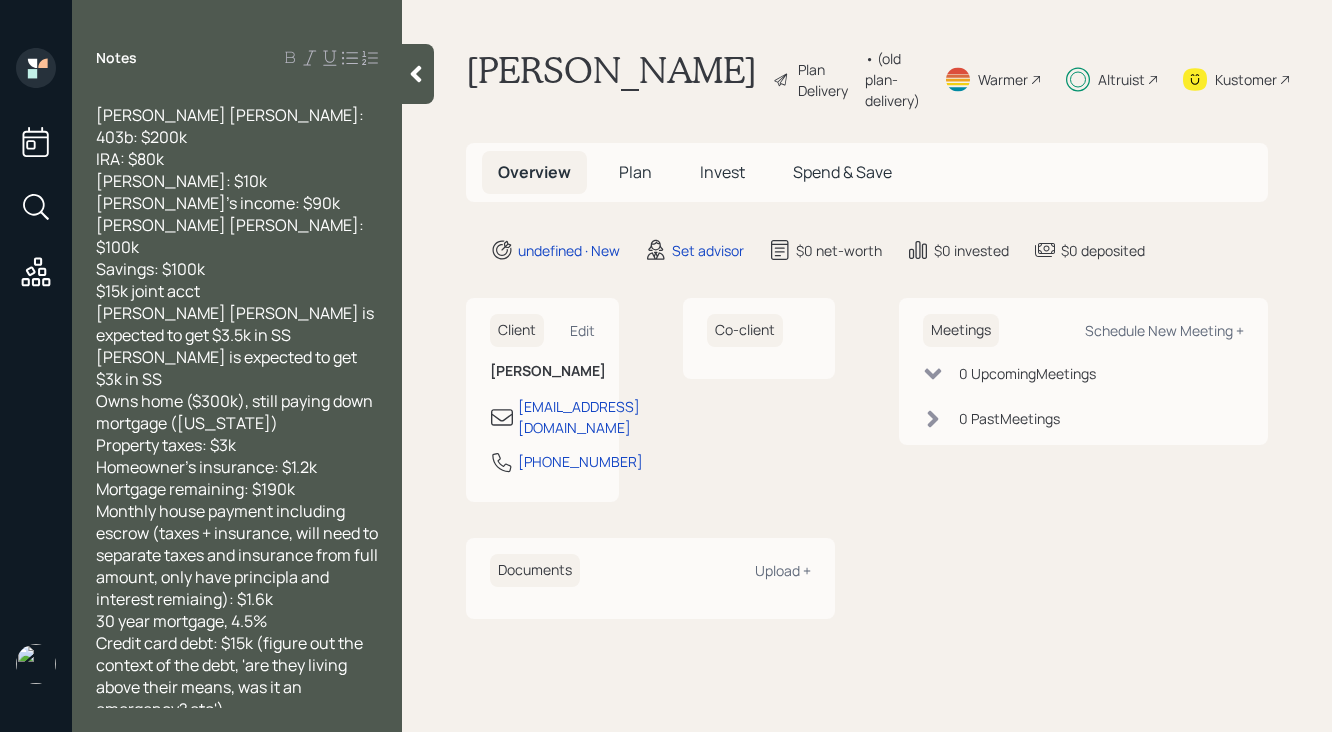 scroll, scrollTop: 266, scrollLeft: 0, axis: vertical 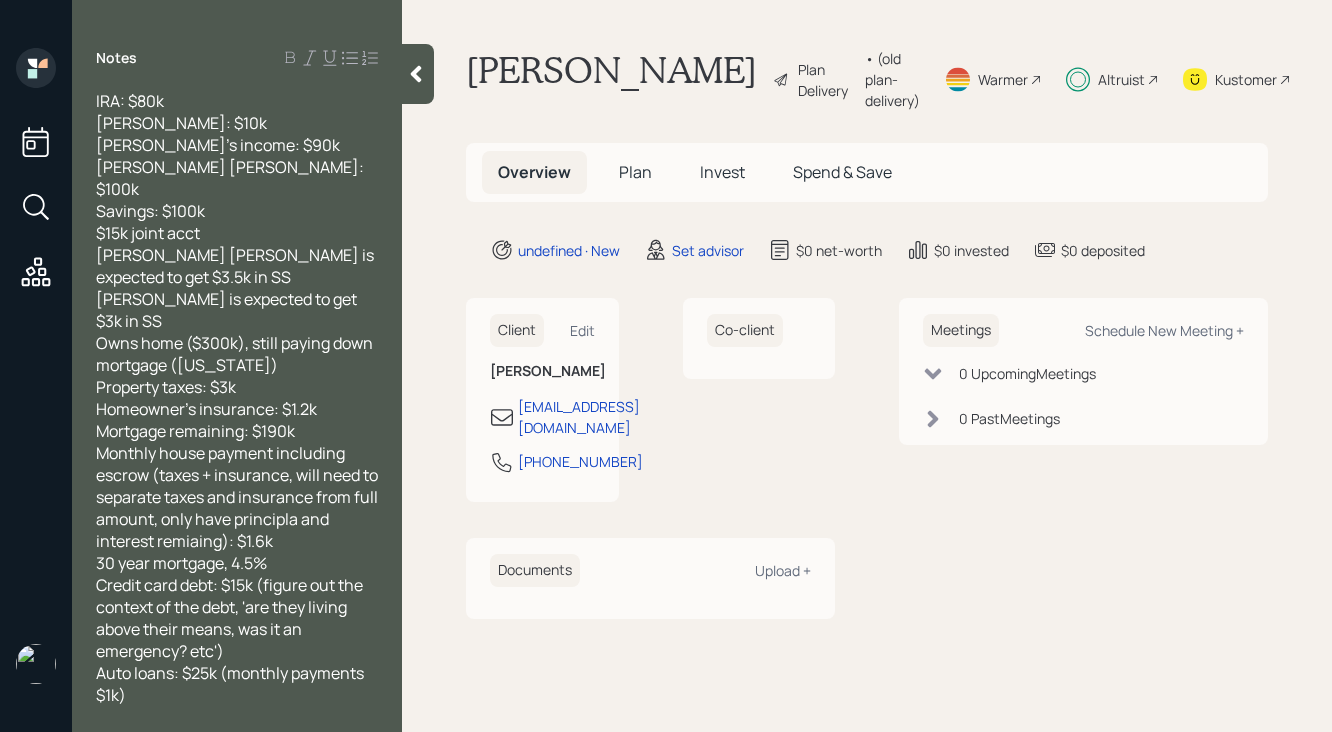 click on "Auto loans: $25k (monthly payments $1k)" at bounding box center (237, 684) 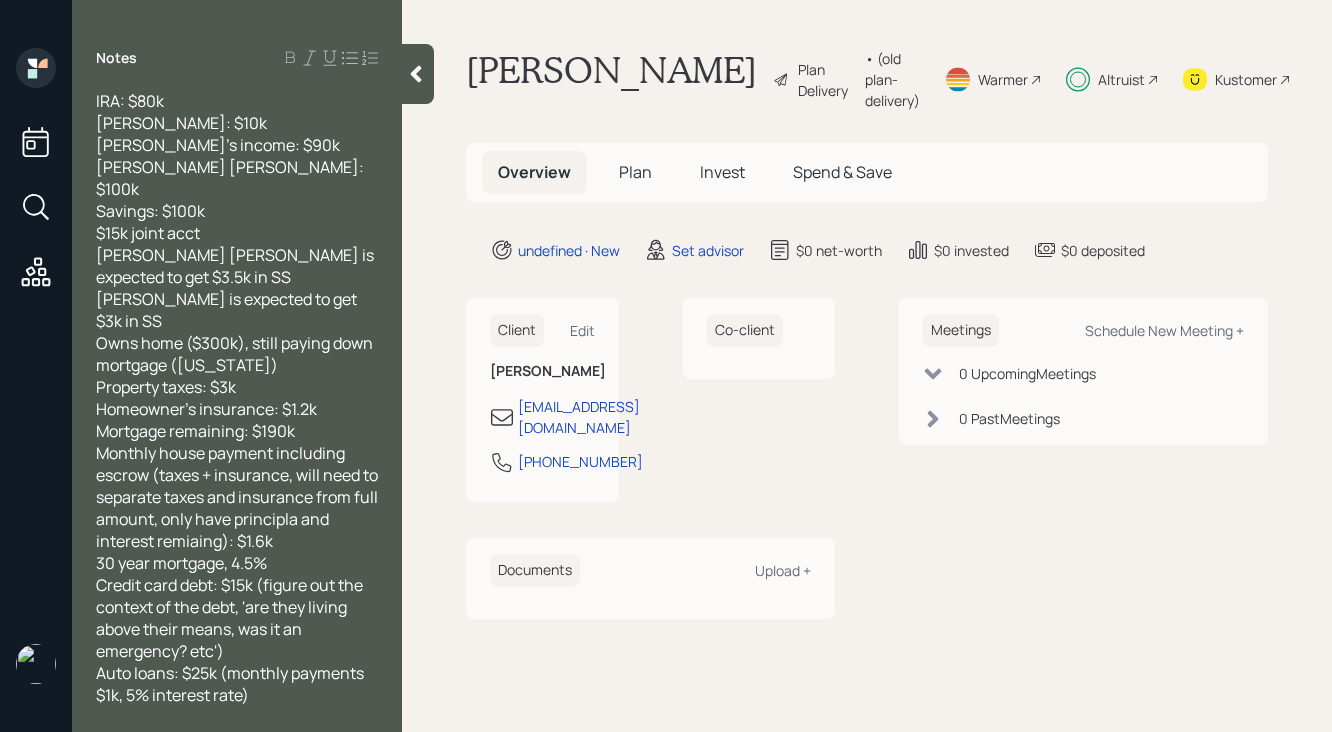 click on "Credit card debt: $15k (figure out the context of the debt, 'are they living above their means, was it an emergency? etc')" at bounding box center [231, 618] 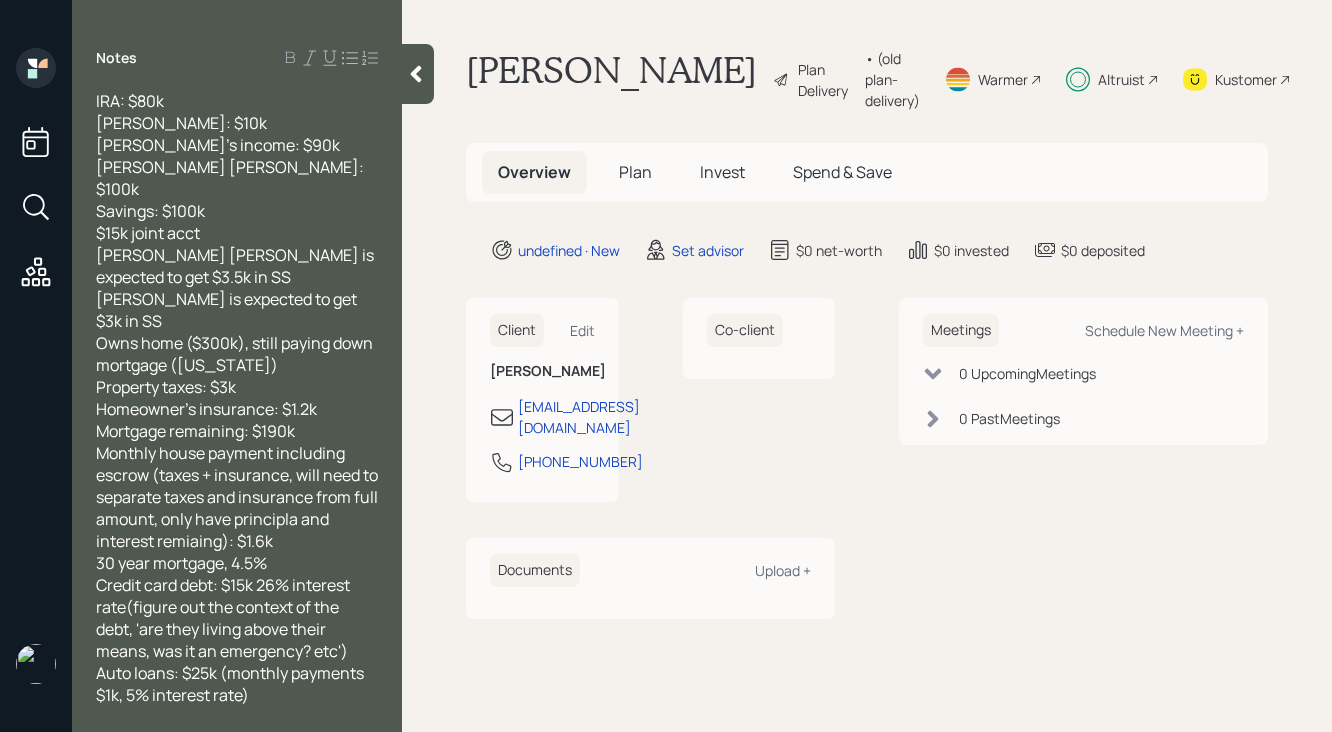 click on "Credit card debt: $15k 26% interest rate(figure out the context of the debt, 'are they living above their means, was it an emergency? etc')" at bounding box center [224, 618] 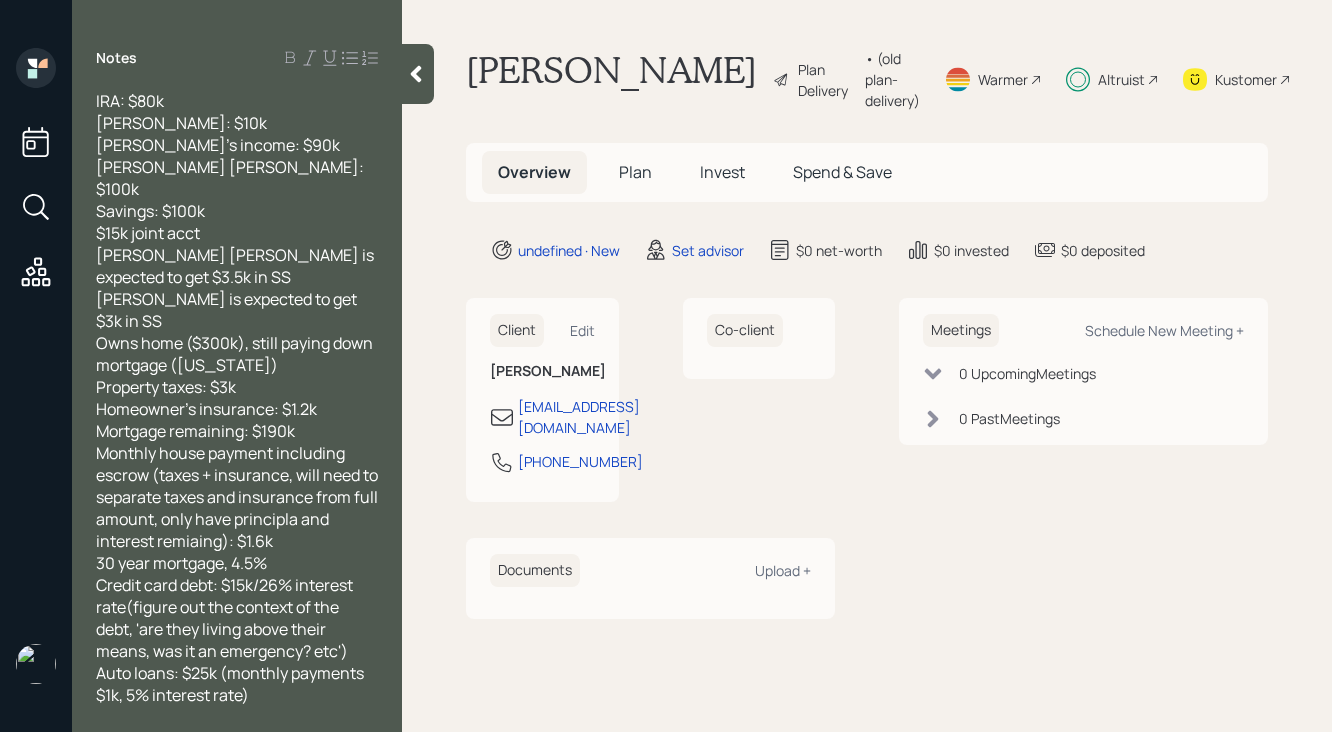 click on "Auto loans: $25k (monthly payments $1k, 5% interest rate)" at bounding box center [237, 684] 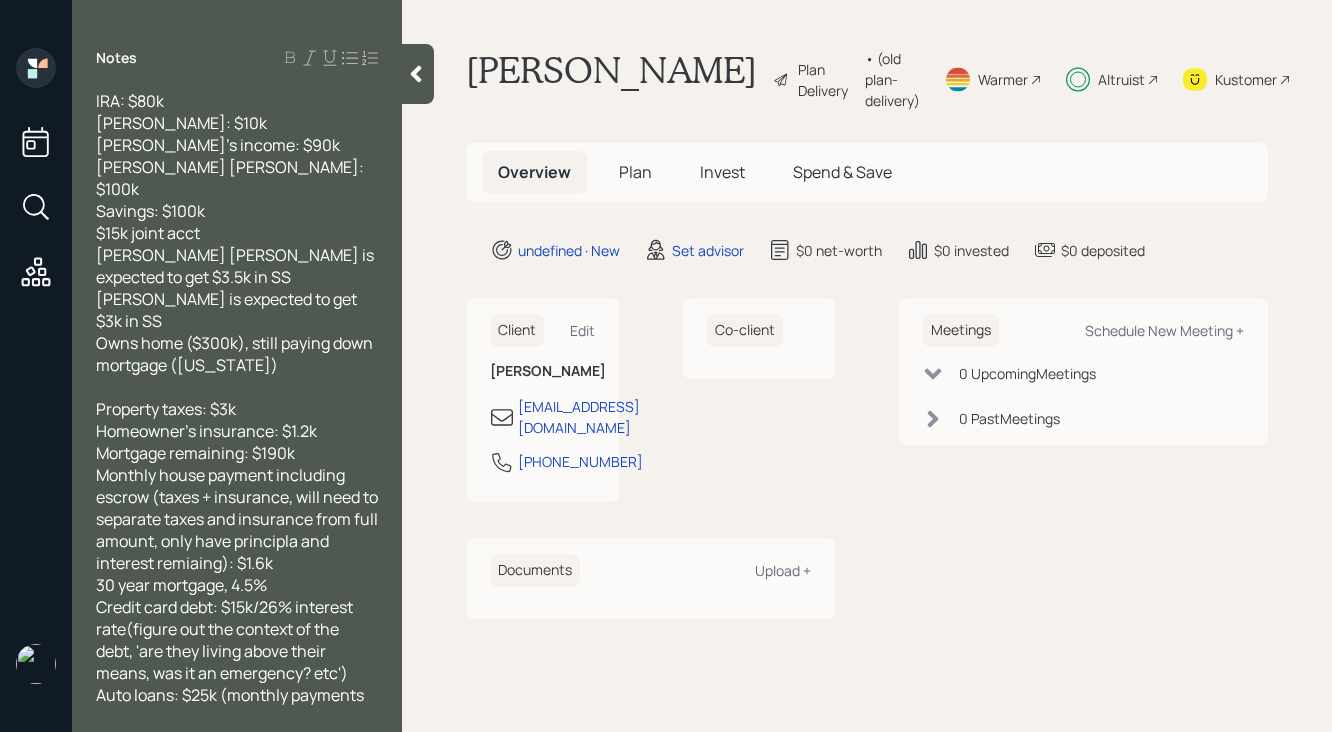 click on "Auto loans: $25k (monthly payments $1k, 5% interest rate)" at bounding box center [237, 706] 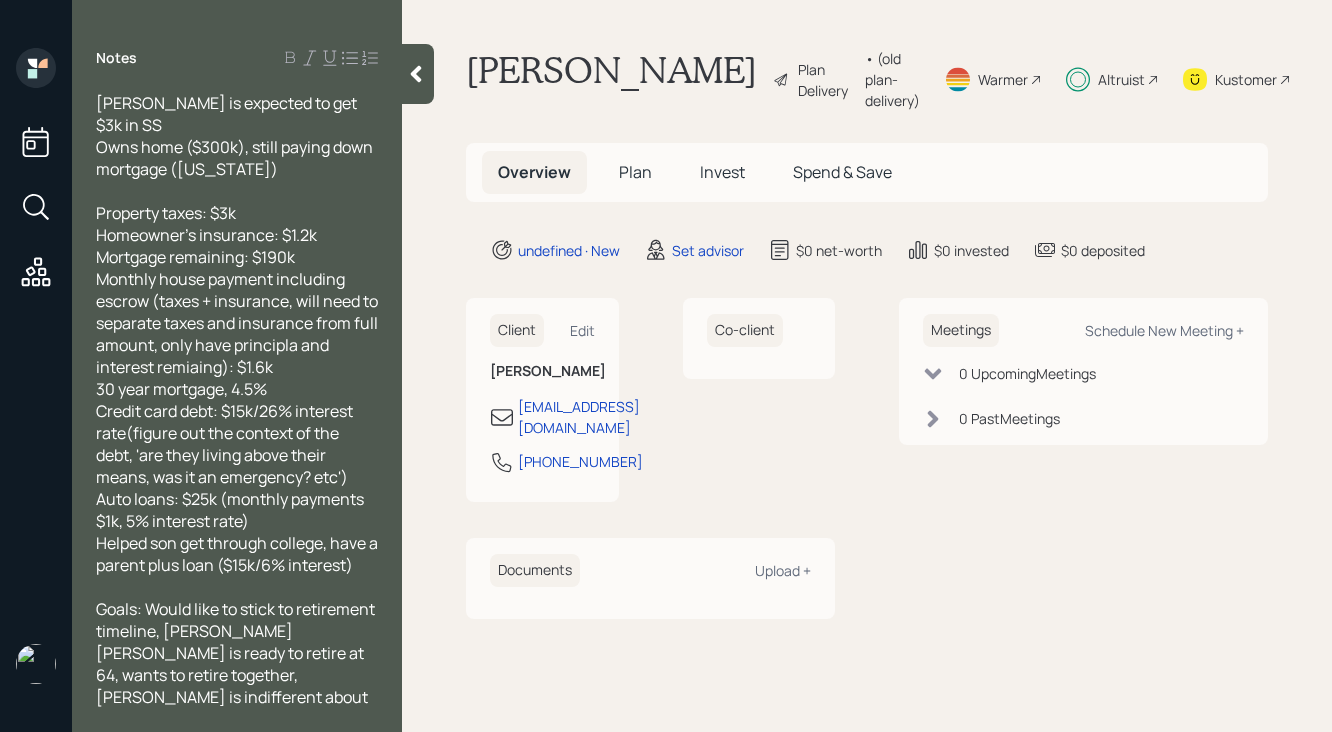 scroll, scrollTop: 484, scrollLeft: 0, axis: vertical 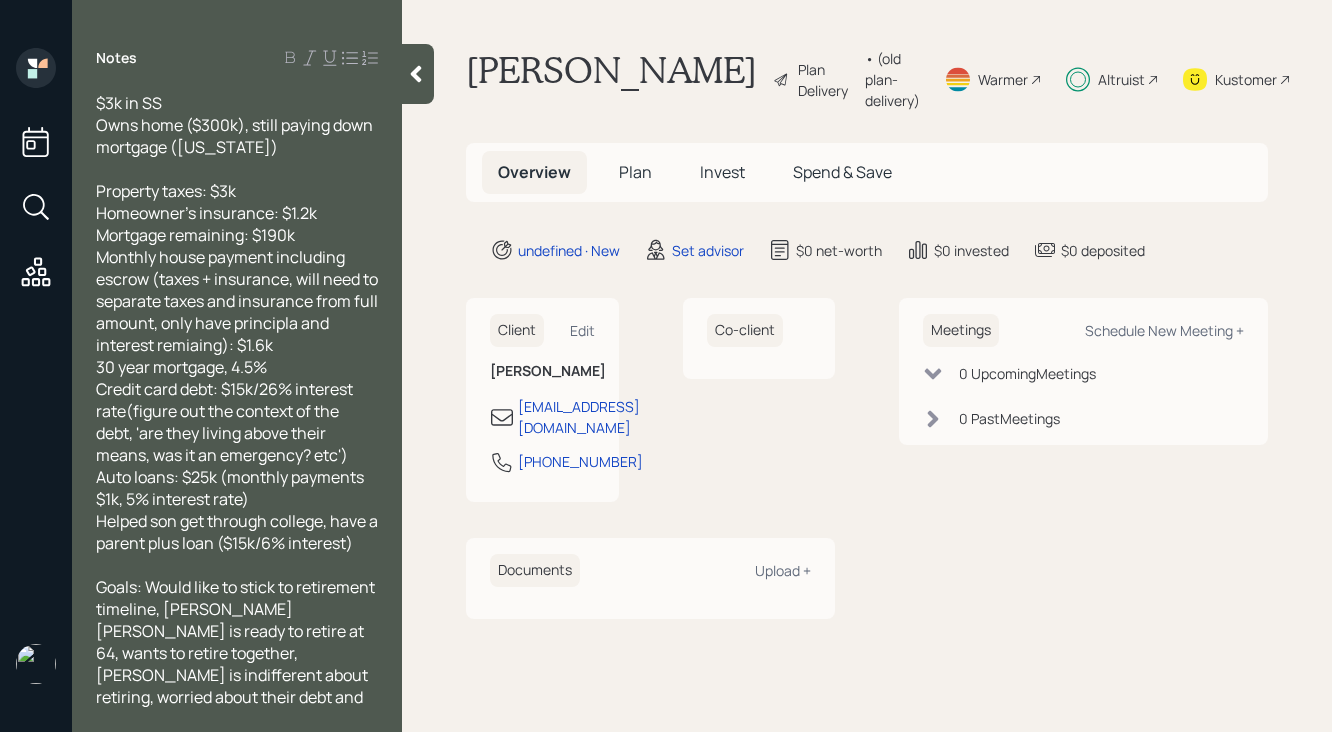 click on "Helped son get through college, have a parent plus loan ($15k/6% interest)" at bounding box center (237, 532) 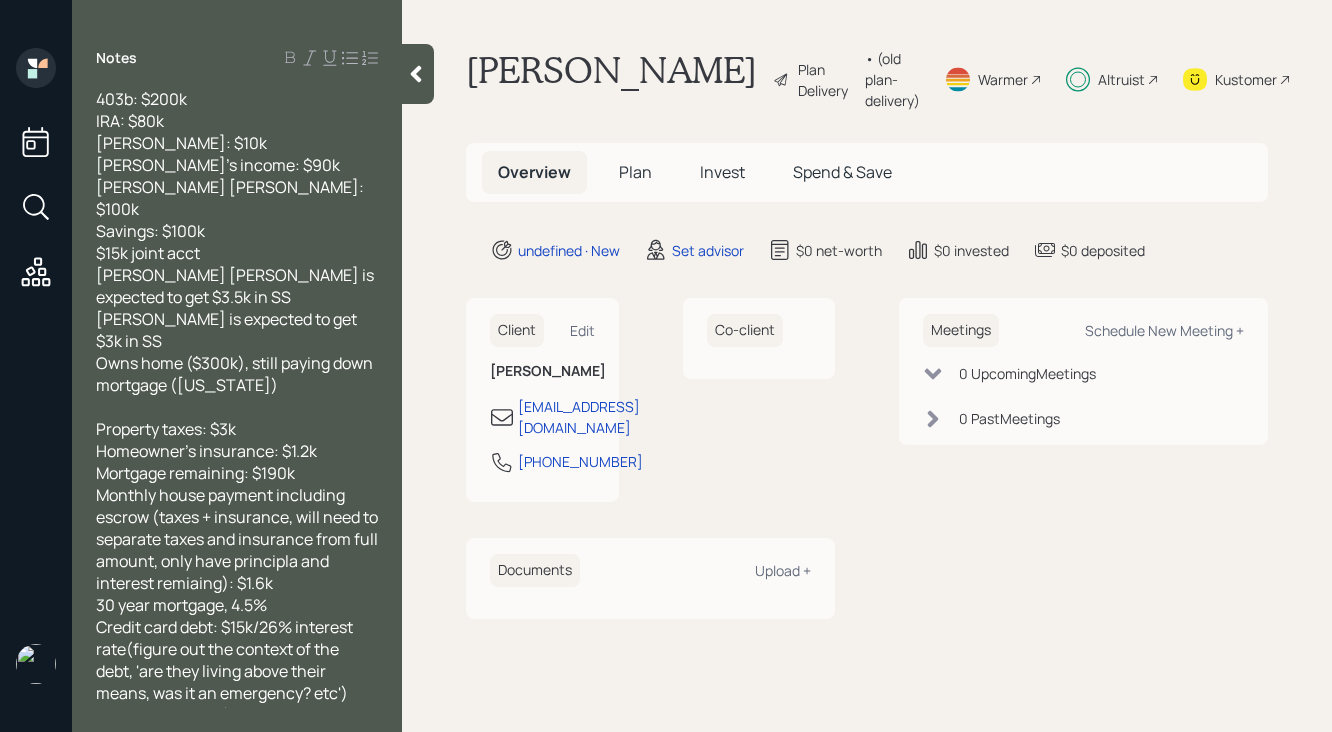 scroll, scrollTop: 233, scrollLeft: 0, axis: vertical 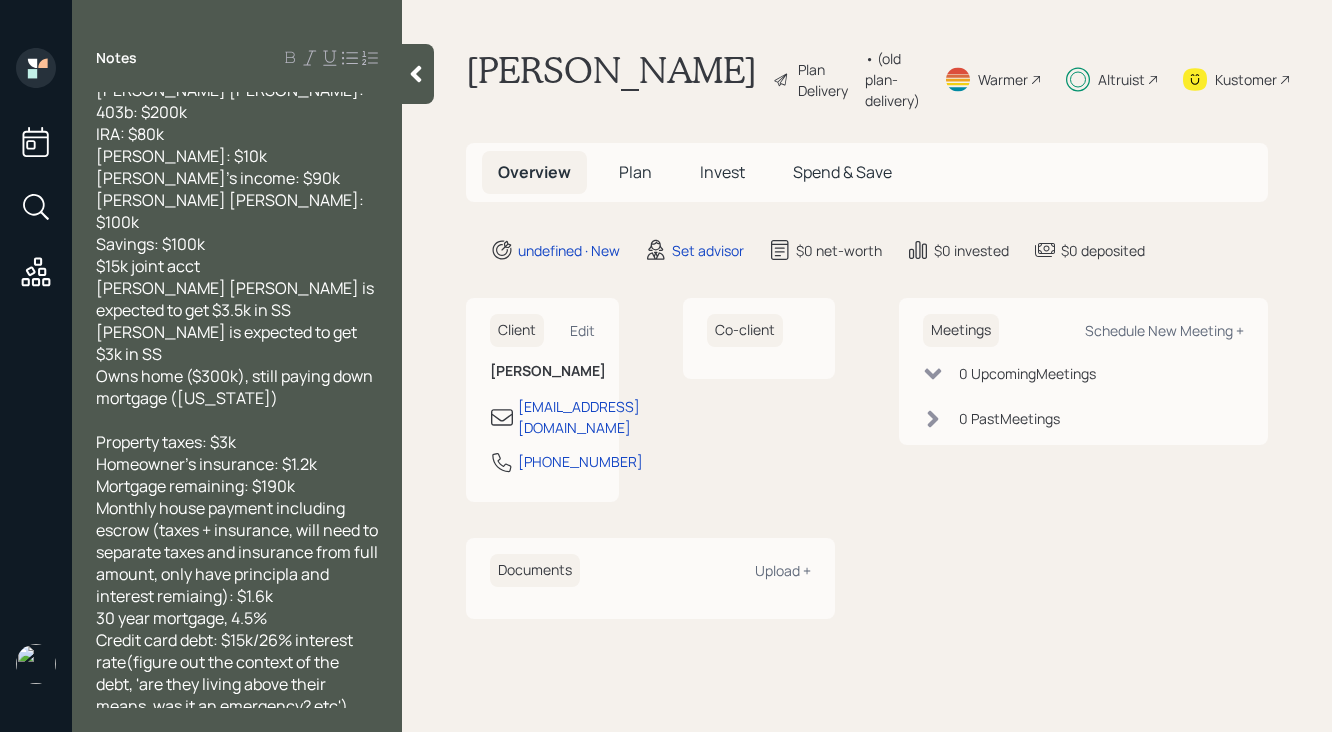 click on "Savings: $100k" at bounding box center [150, 244] 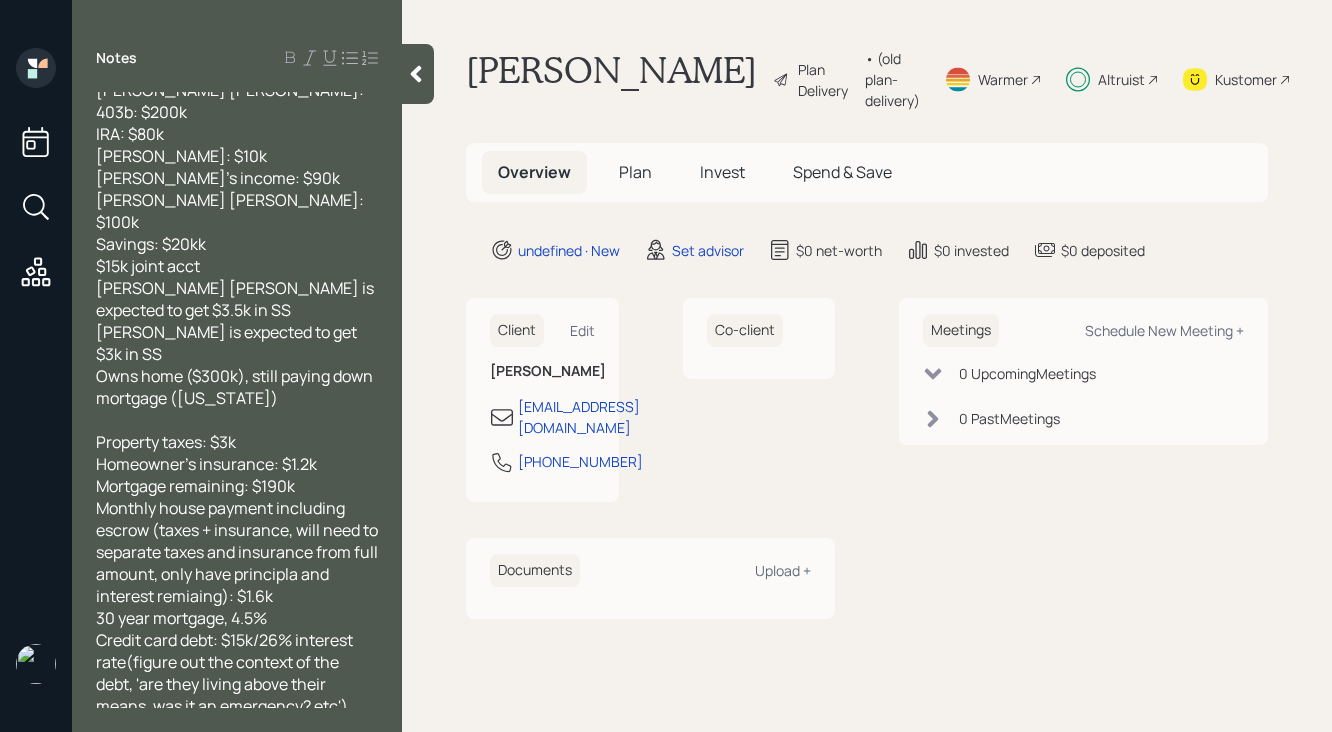 click on "Savings: $20kk" at bounding box center (237, 244) 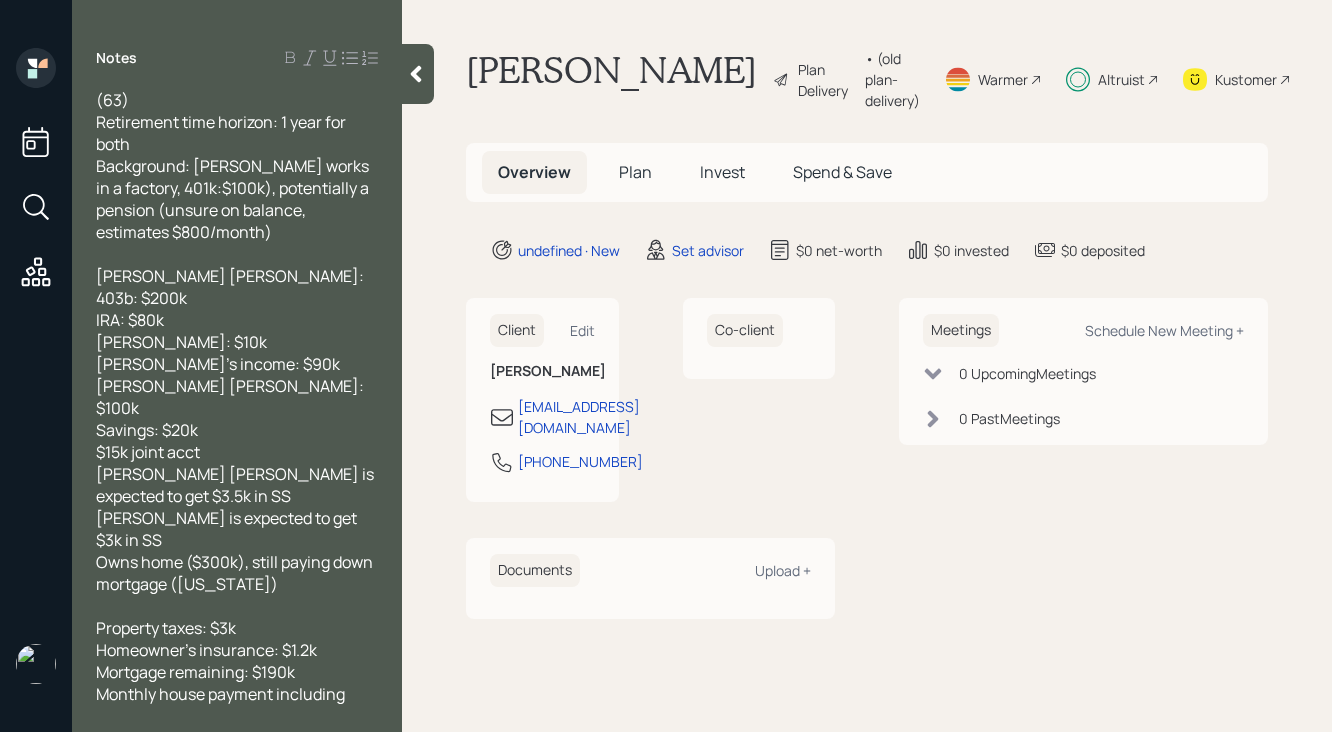scroll, scrollTop: 31, scrollLeft: 0, axis: vertical 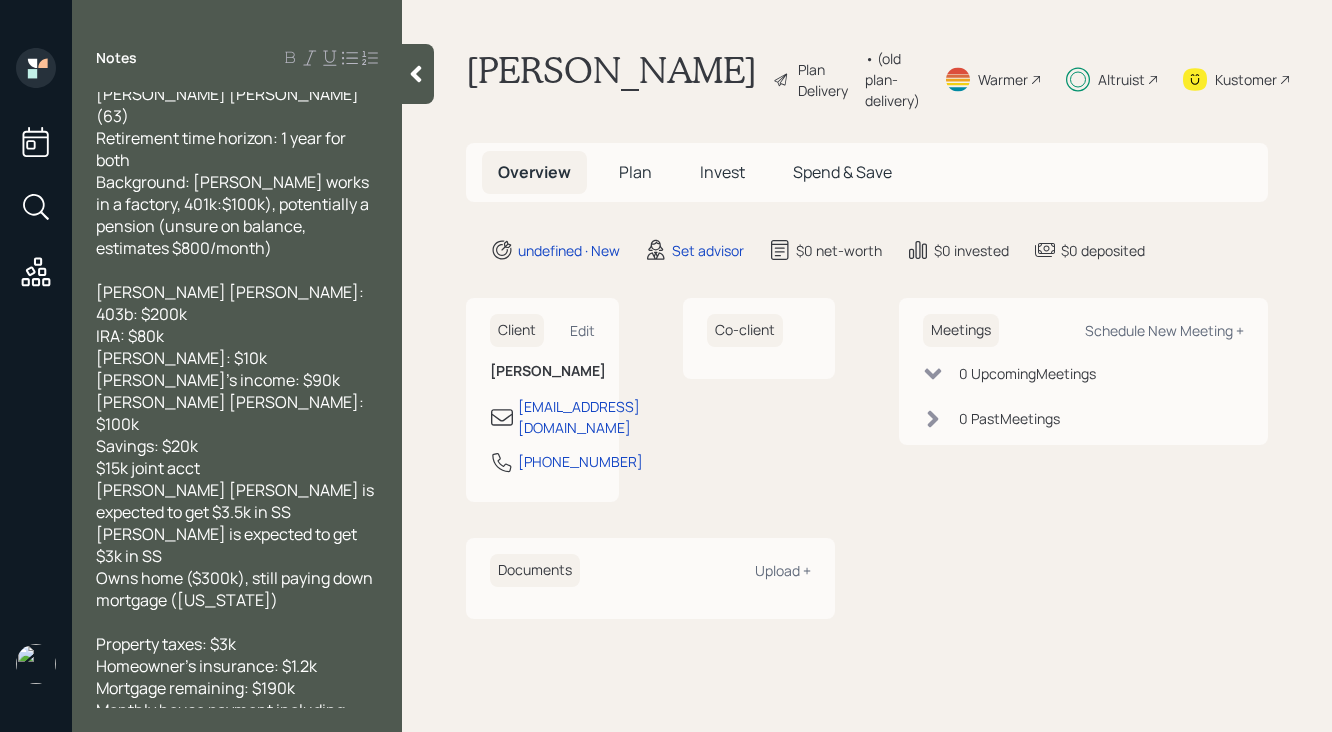 click on "403b: $200k" at bounding box center (237, 314) 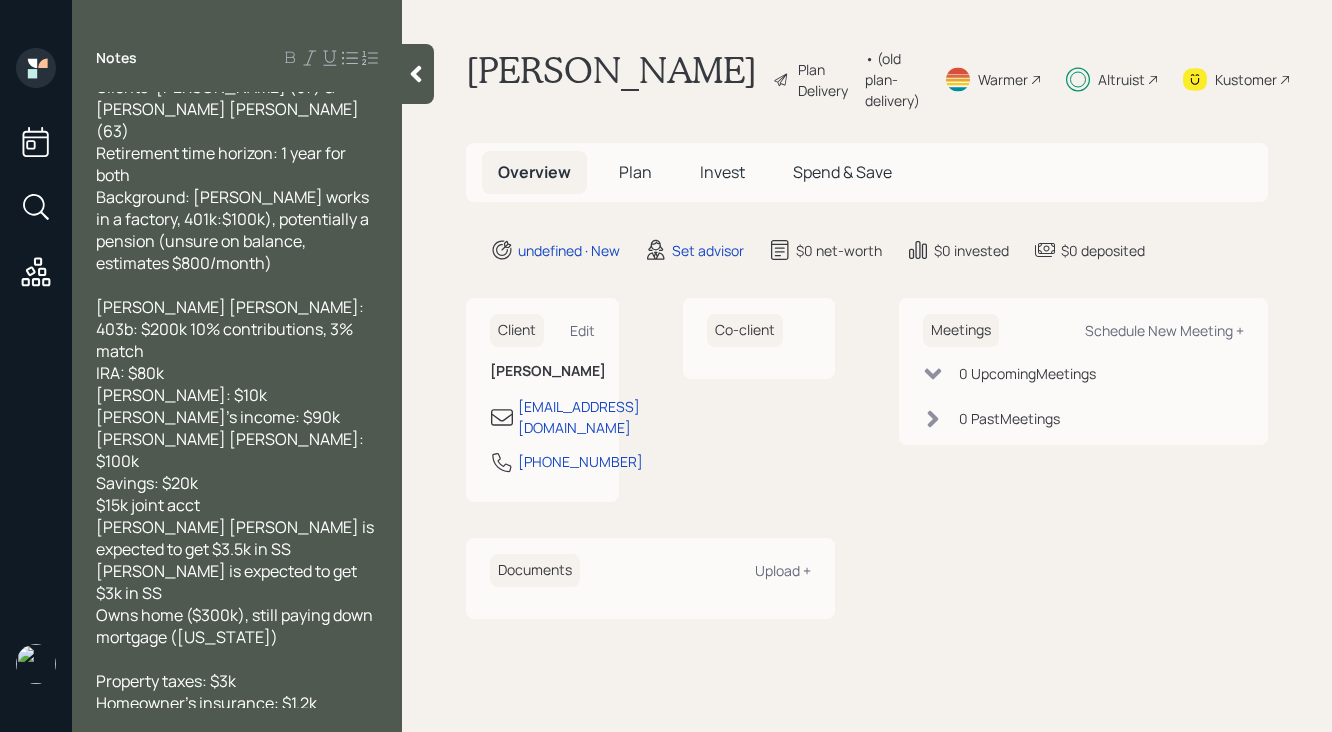 click on "$15k joint acct" at bounding box center [148, 505] 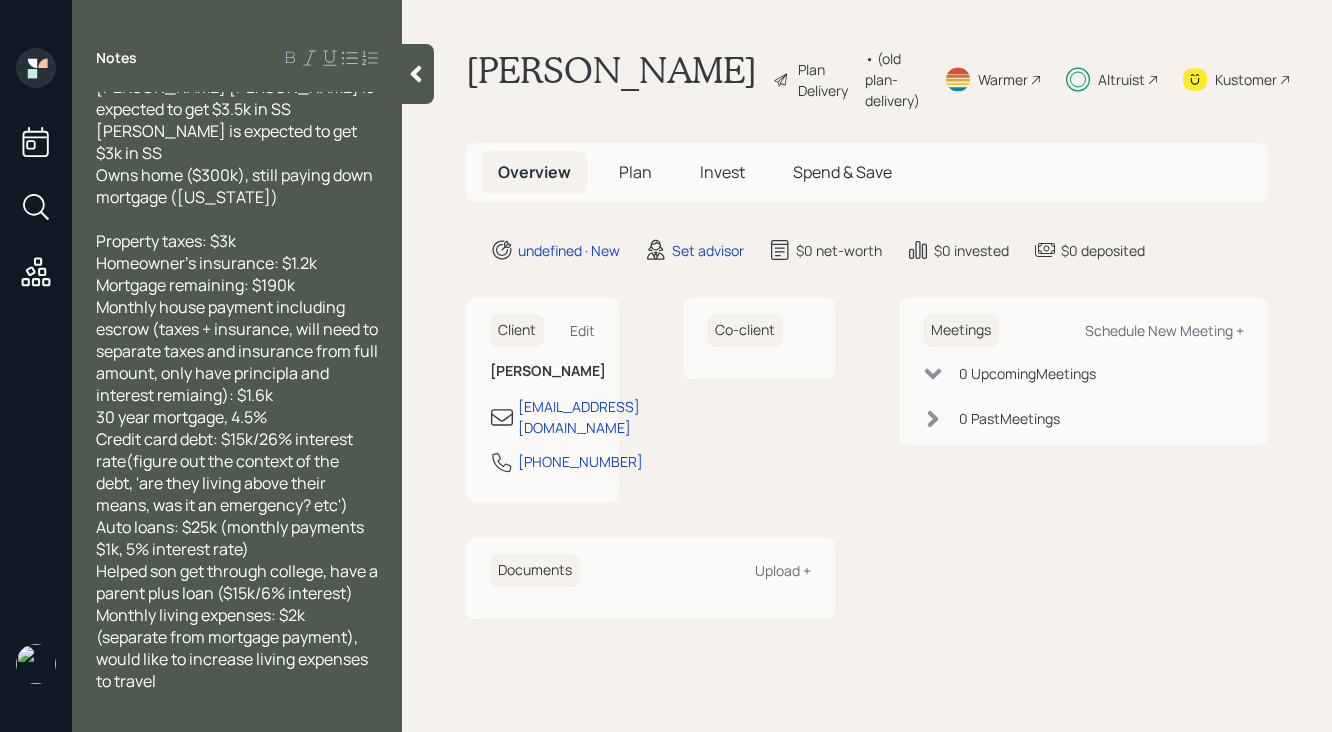 scroll, scrollTop: 748, scrollLeft: 0, axis: vertical 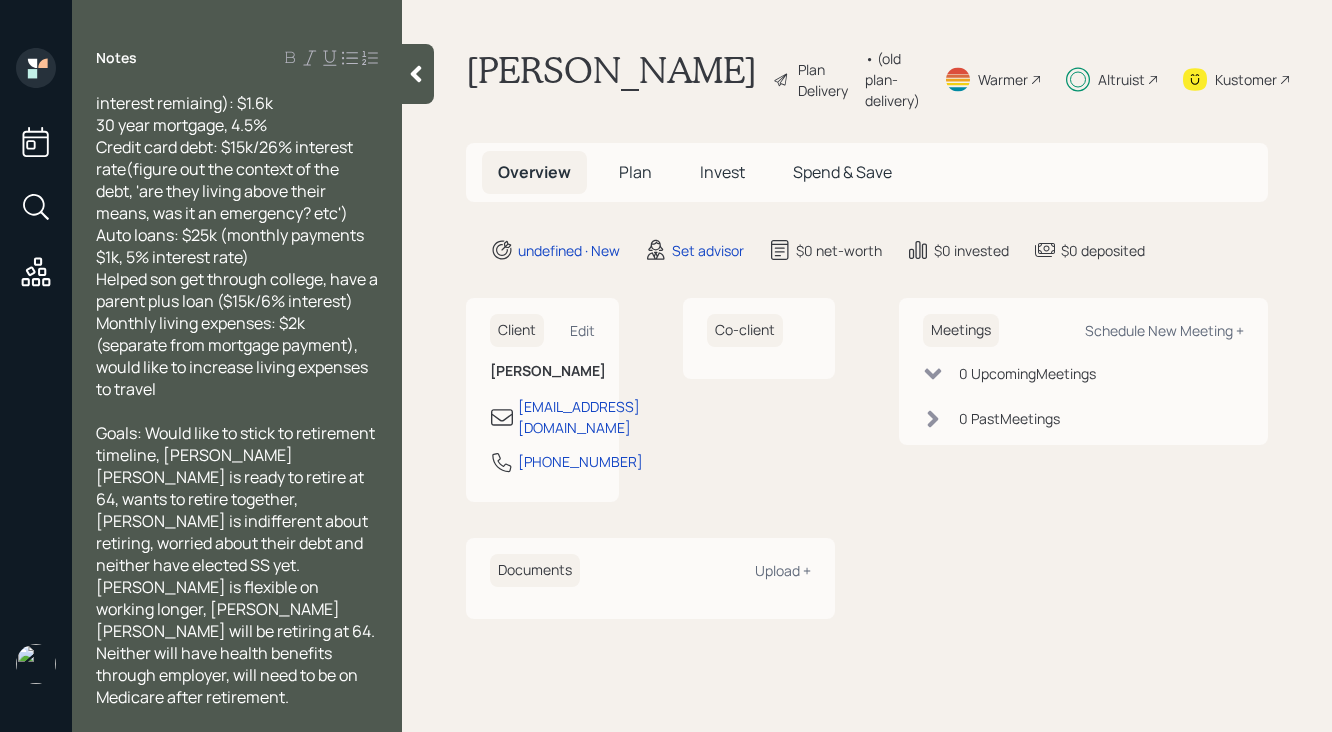 click on "Goals: Would like to stick to retirement timeline, [PERSON_NAME] [PERSON_NAME] is ready to retire at 64, wants to retire together, [PERSON_NAME] is indifferent about retiring, worried about their debt and neither have elected SS yet. [PERSON_NAME] is flexible on working longer, [PERSON_NAME] [PERSON_NAME] will be retiring at 64. Neither will have health benefits through employer, will need to be on Medicare after retirement." at bounding box center (237, 565) 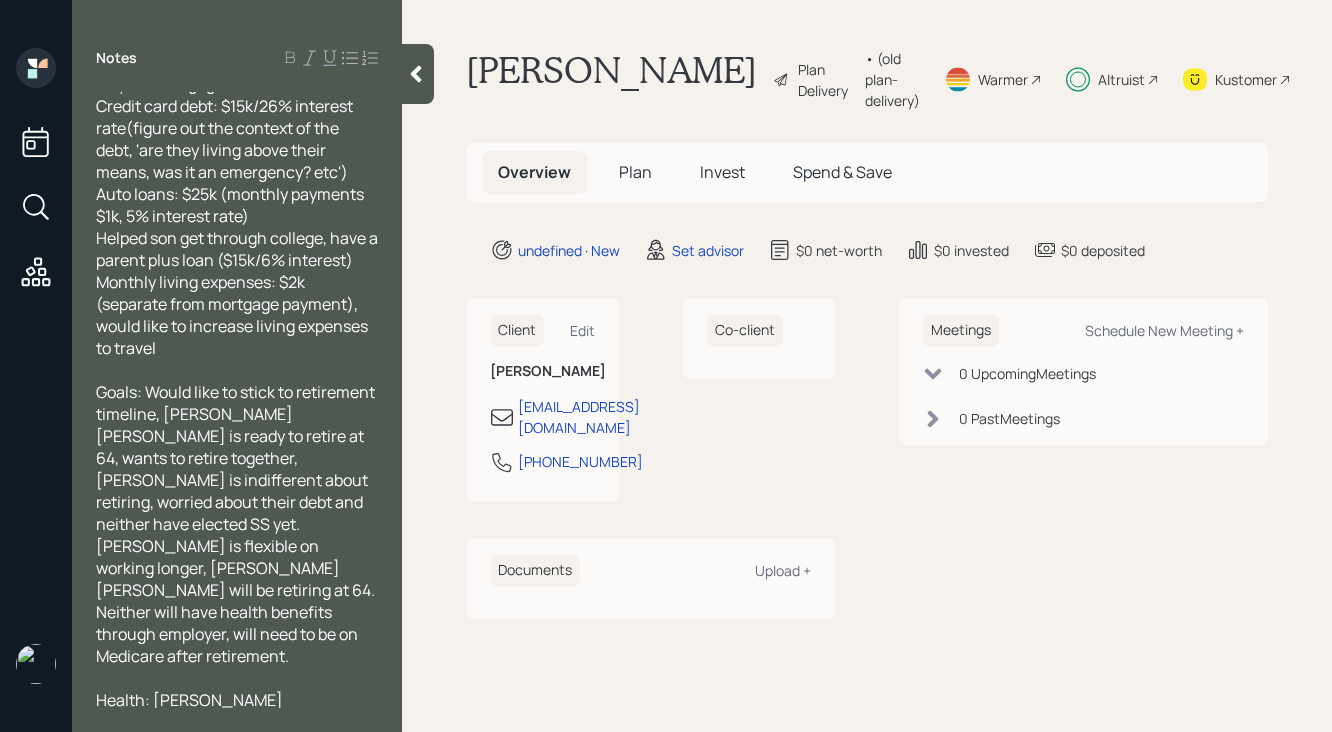 scroll, scrollTop: 836, scrollLeft: 0, axis: vertical 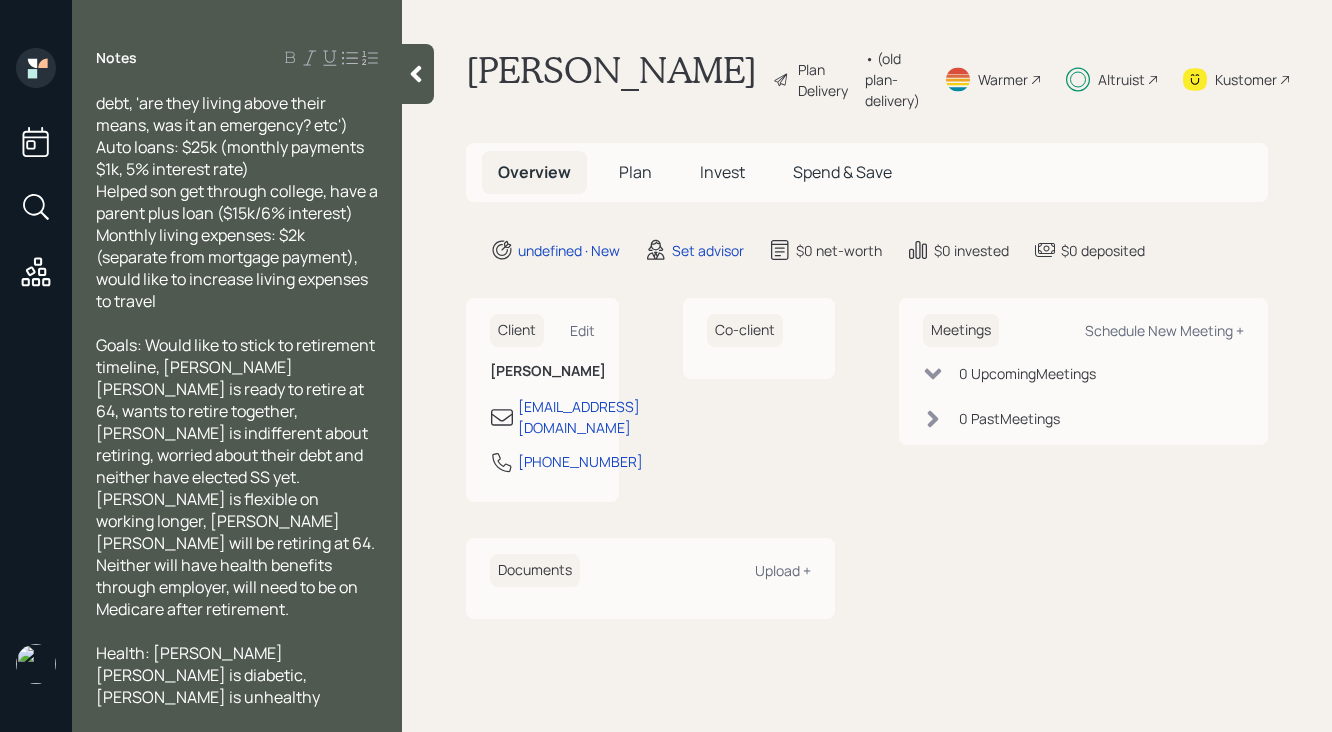 click on "Build out investment recommendations, go through taxes" at bounding box center (229, 774) 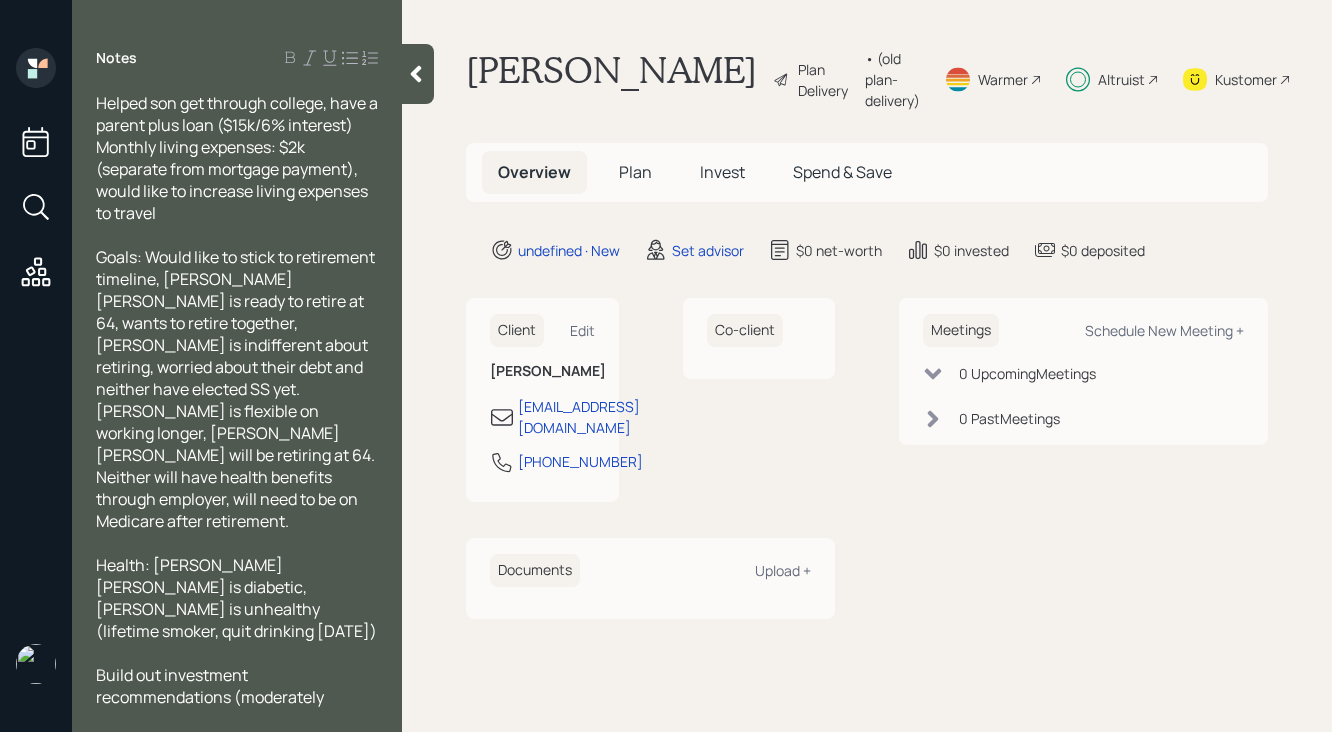 scroll, scrollTop: 0, scrollLeft: 0, axis: both 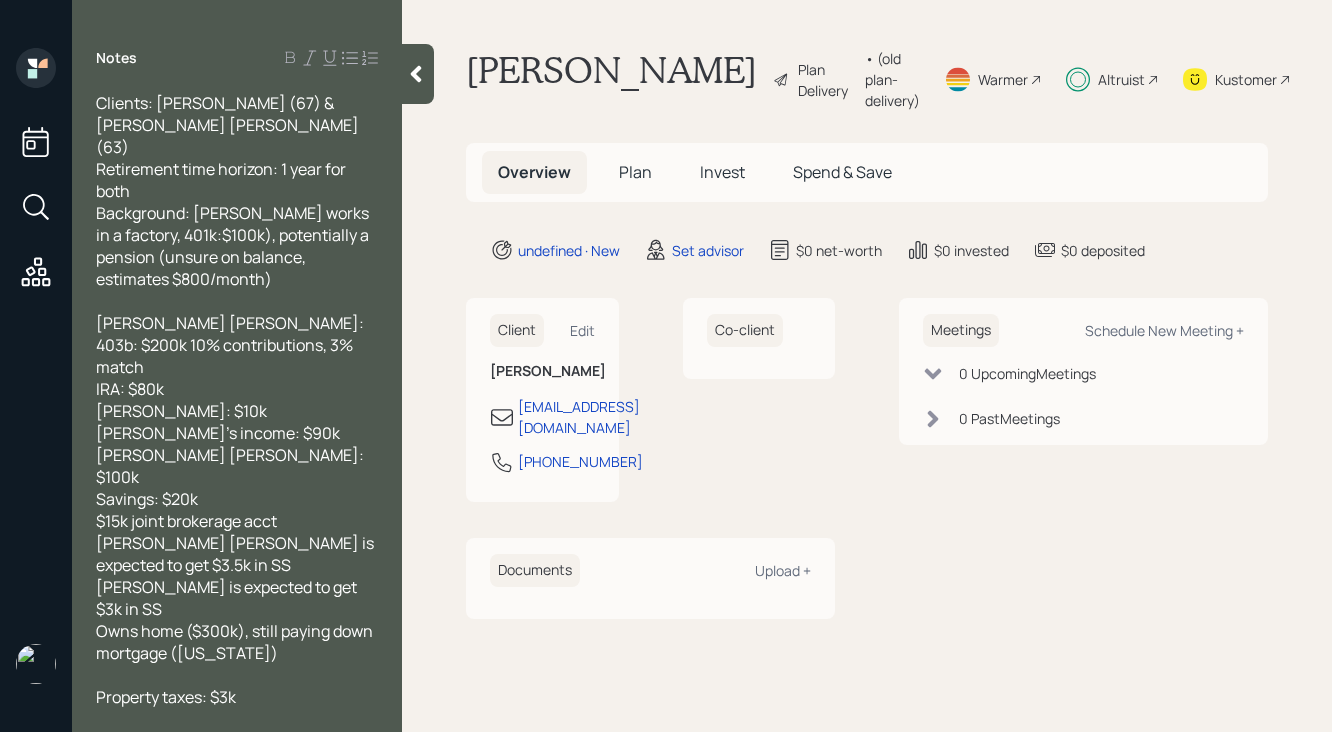 click 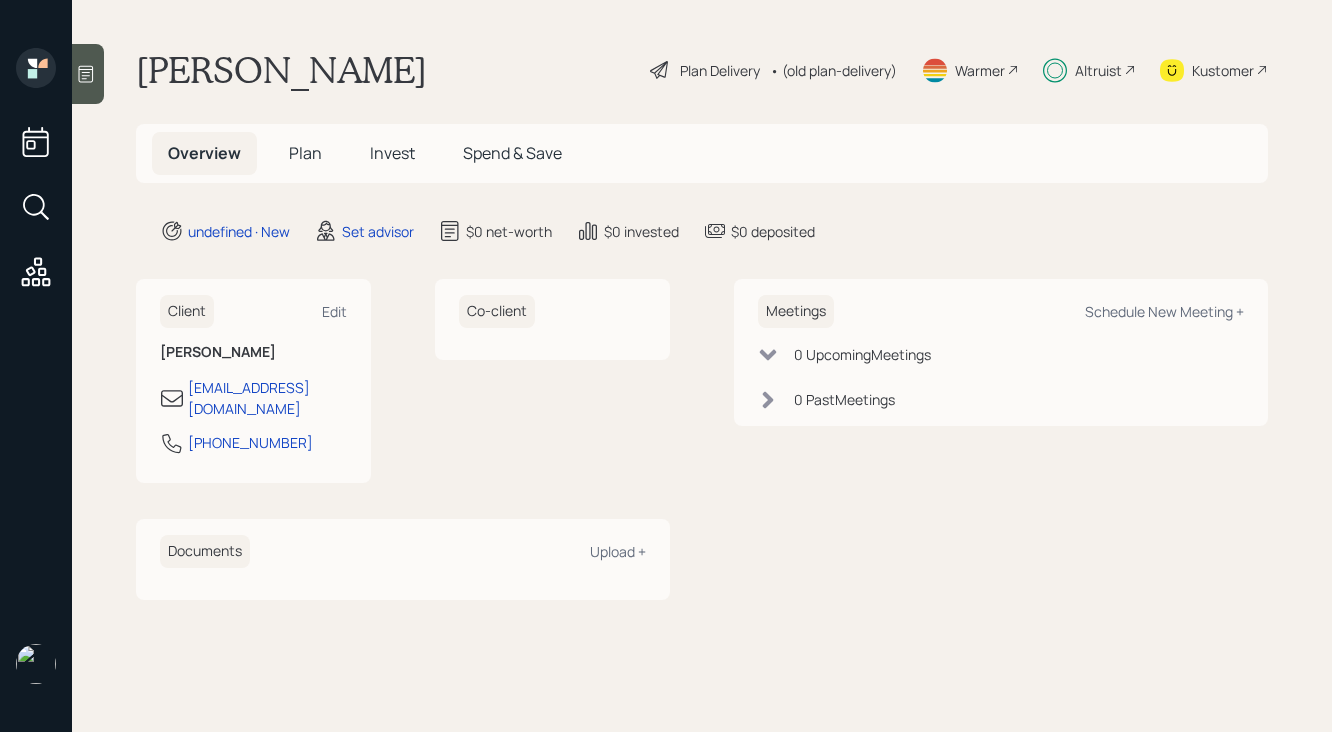 click 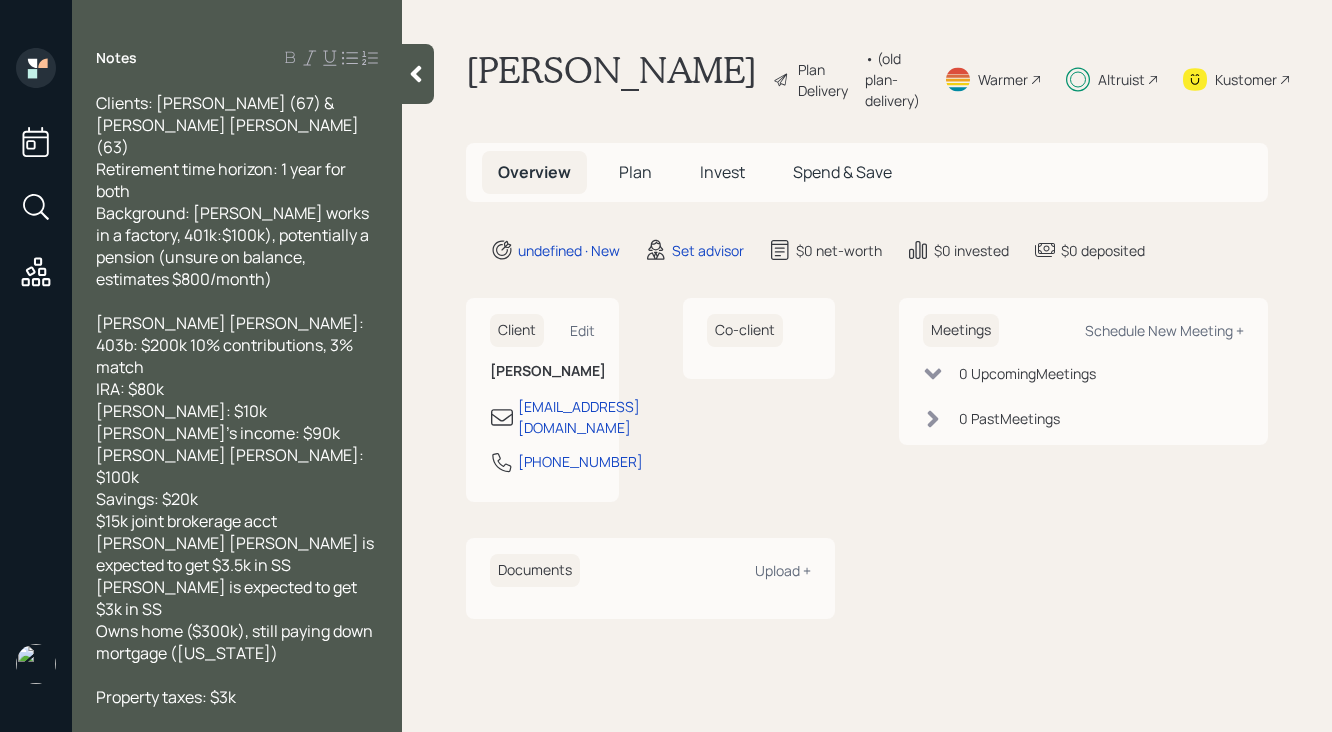 scroll, scrollTop: 792, scrollLeft: 0, axis: vertical 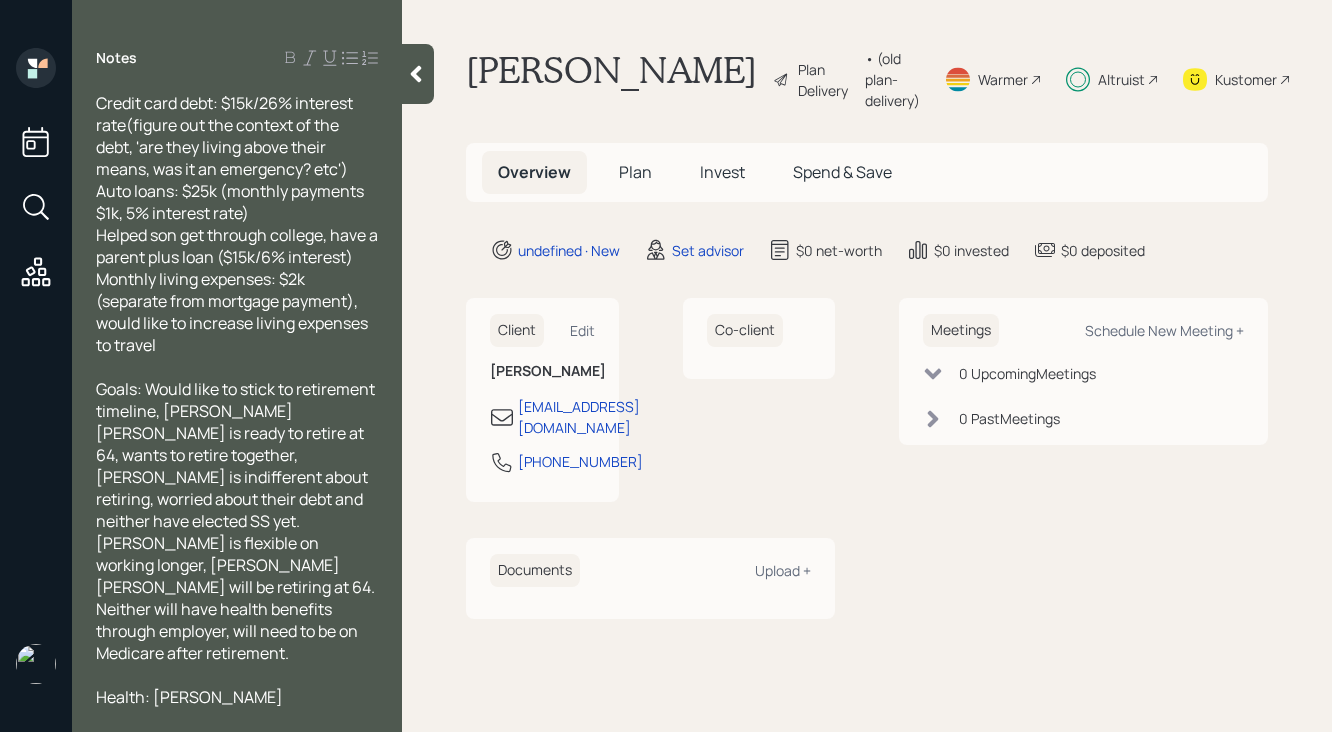 click 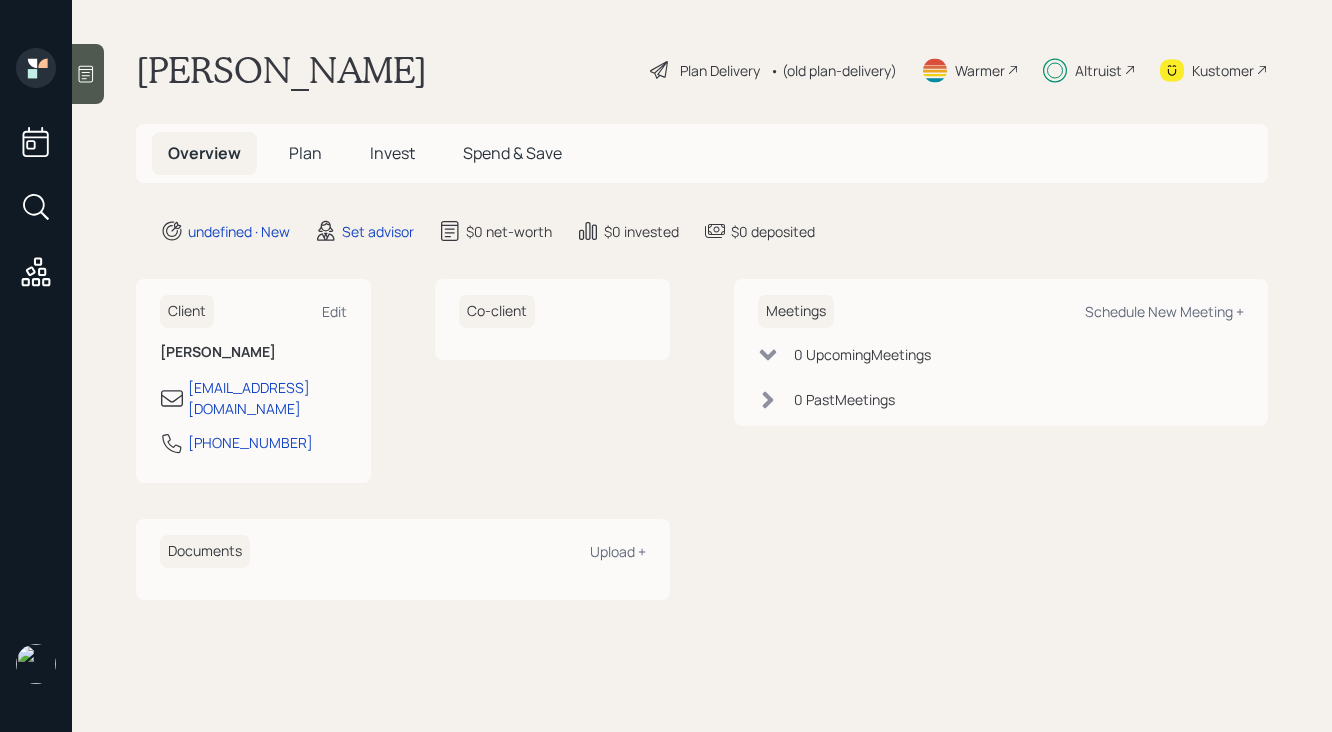 click on "[PERSON_NAME] Plan Delivery • (old plan-delivery) Warmer Altruist Kustomer Overview Plan Invest Spend & Save undefined ·
New Set advisor $0 net-worth $0 invested $0 deposited Client Edit [PERSON_NAME] [EMAIL_ADDRESS][DOMAIN_NAME] [PHONE_NUMBER] Co-client Documents Upload + Meetings Schedule New Meeting + 0   Upcoming  Meeting s 0   Past  Meeting s" at bounding box center (702, 366) 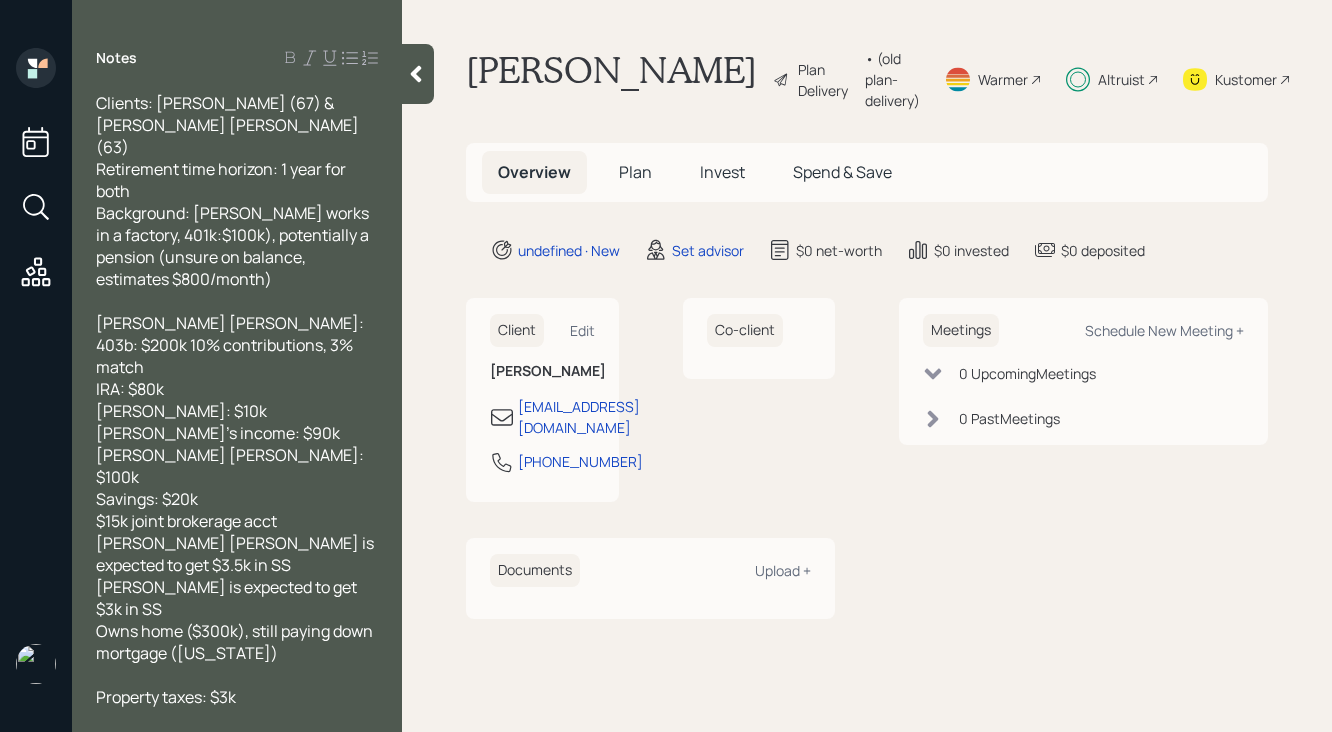 scroll, scrollTop: 792, scrollLeft: 0, axis: vertical 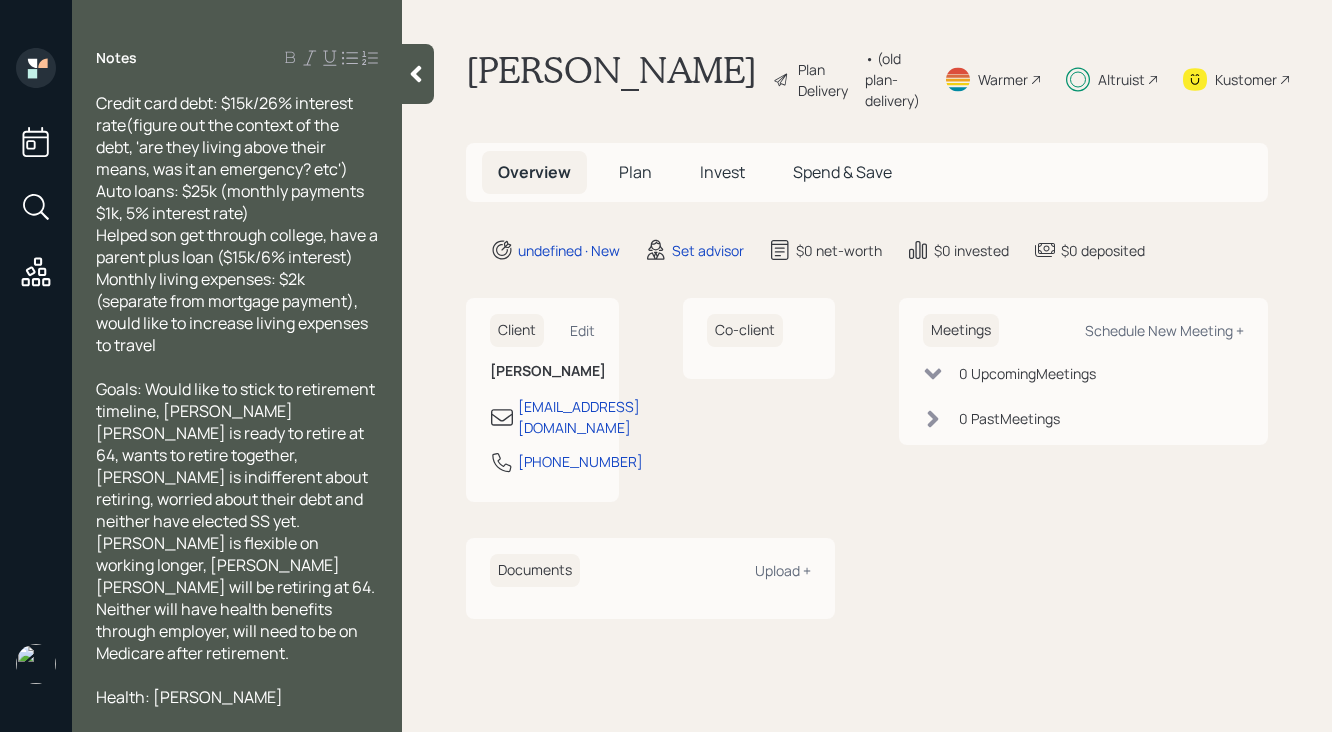 click at bounding box center [418, 74] 